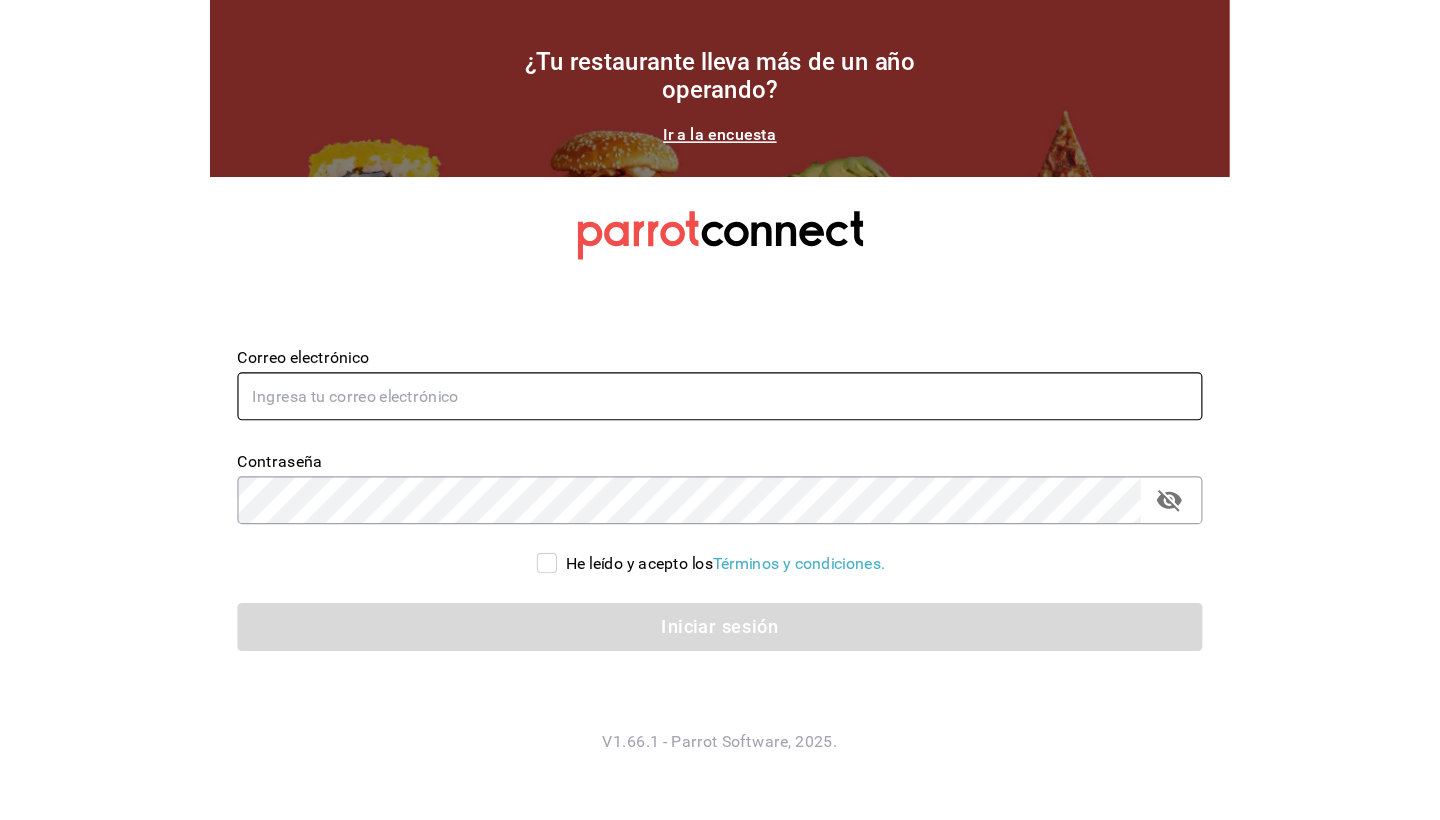 scroll, scrollTop: 0, scrollLeft: 0, axis: both 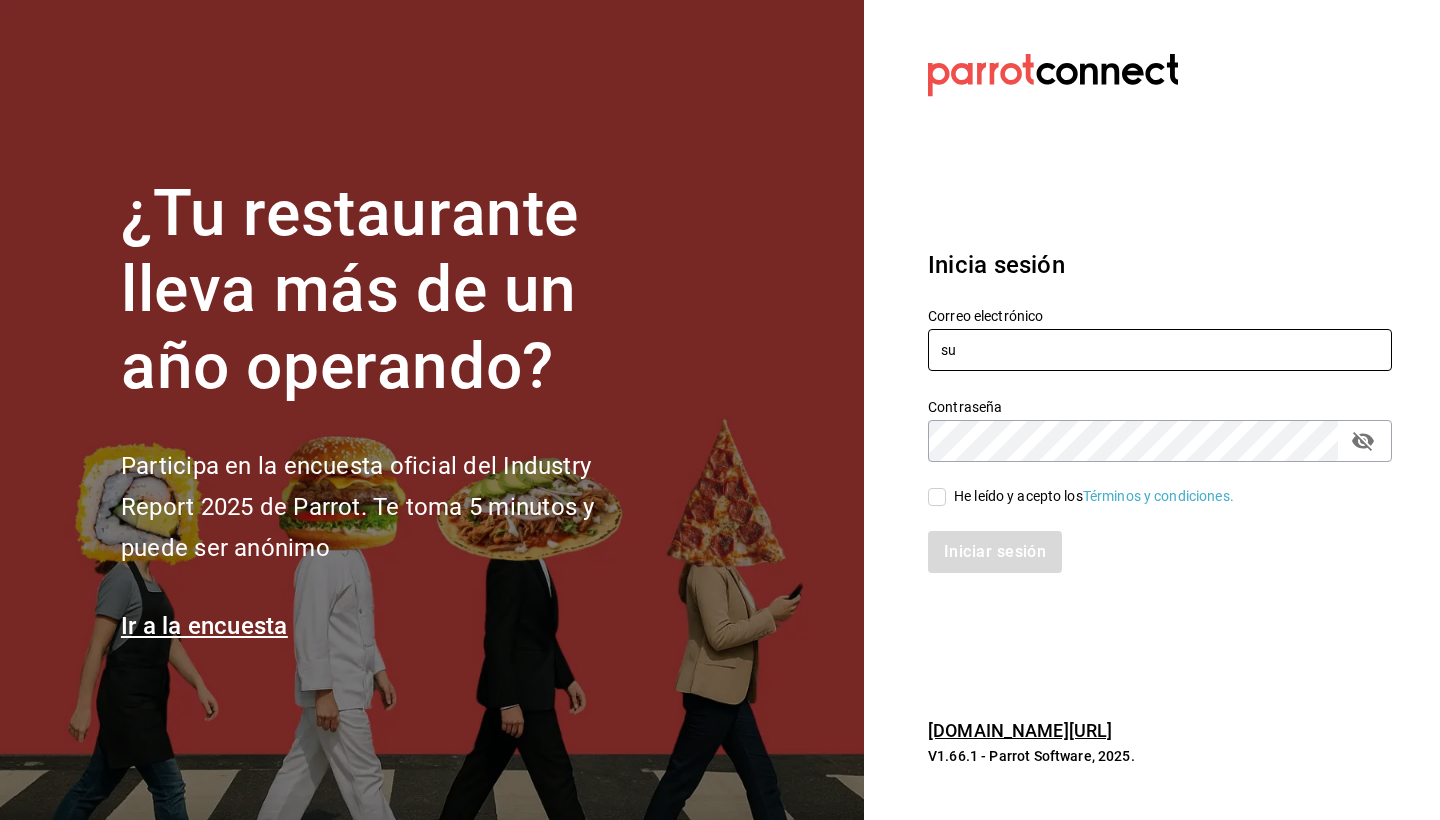 type on "[EMAIL_ADDRESS][DOMAIN_NAME]" 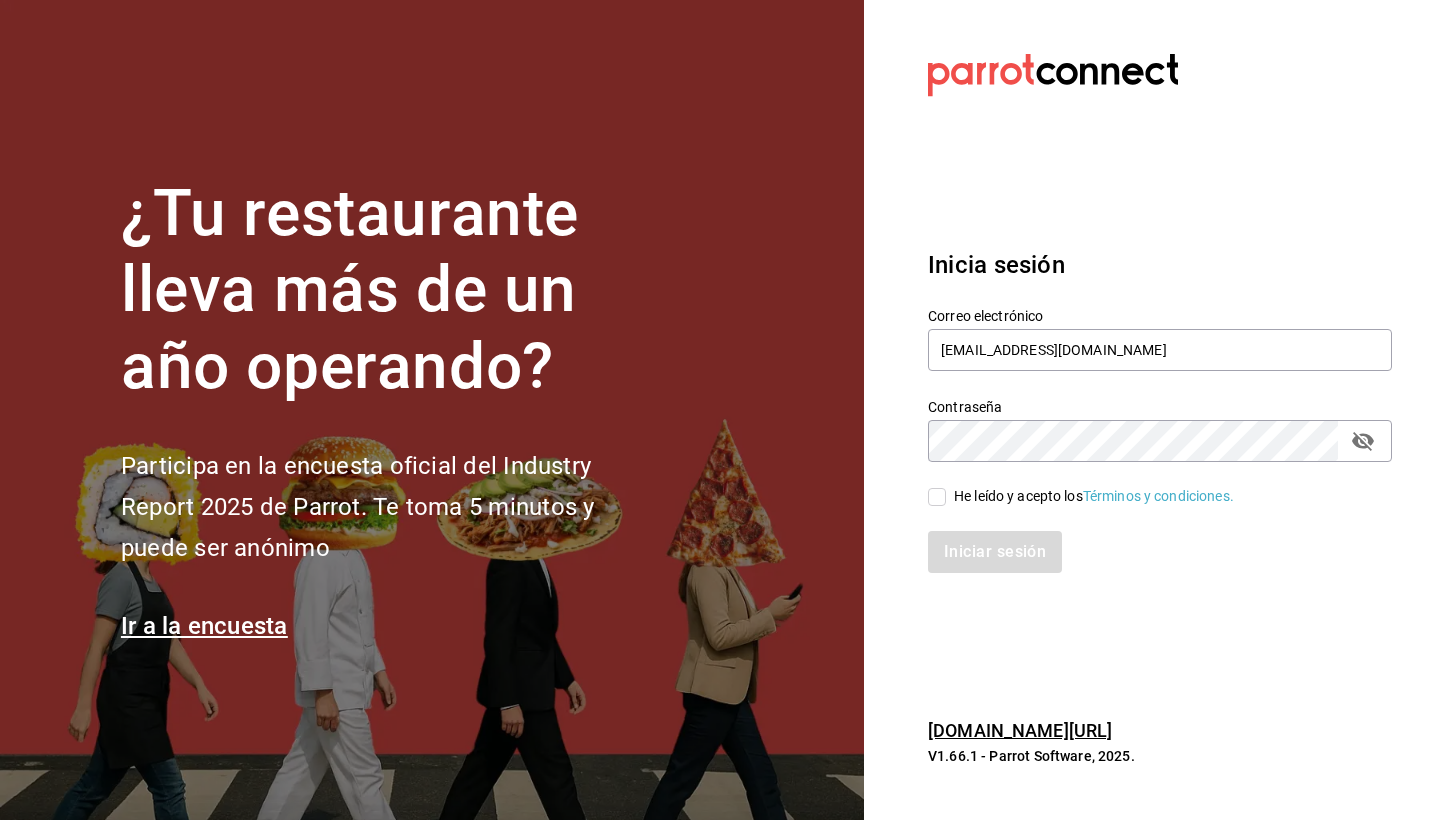 click on "He leído y acepto los  Términos y condiciones." at bounding box center (937, 497) 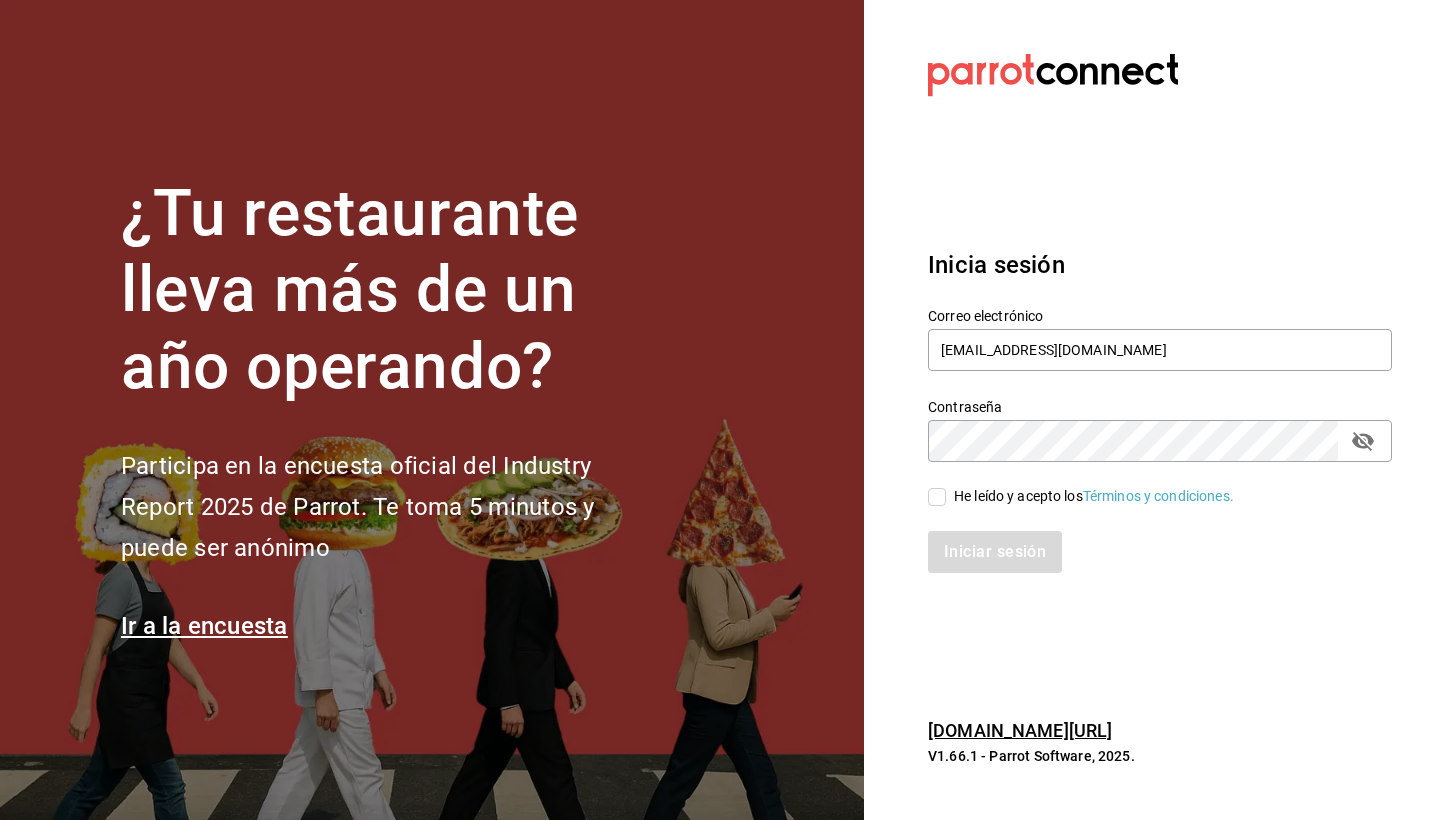 checkbox on "true" 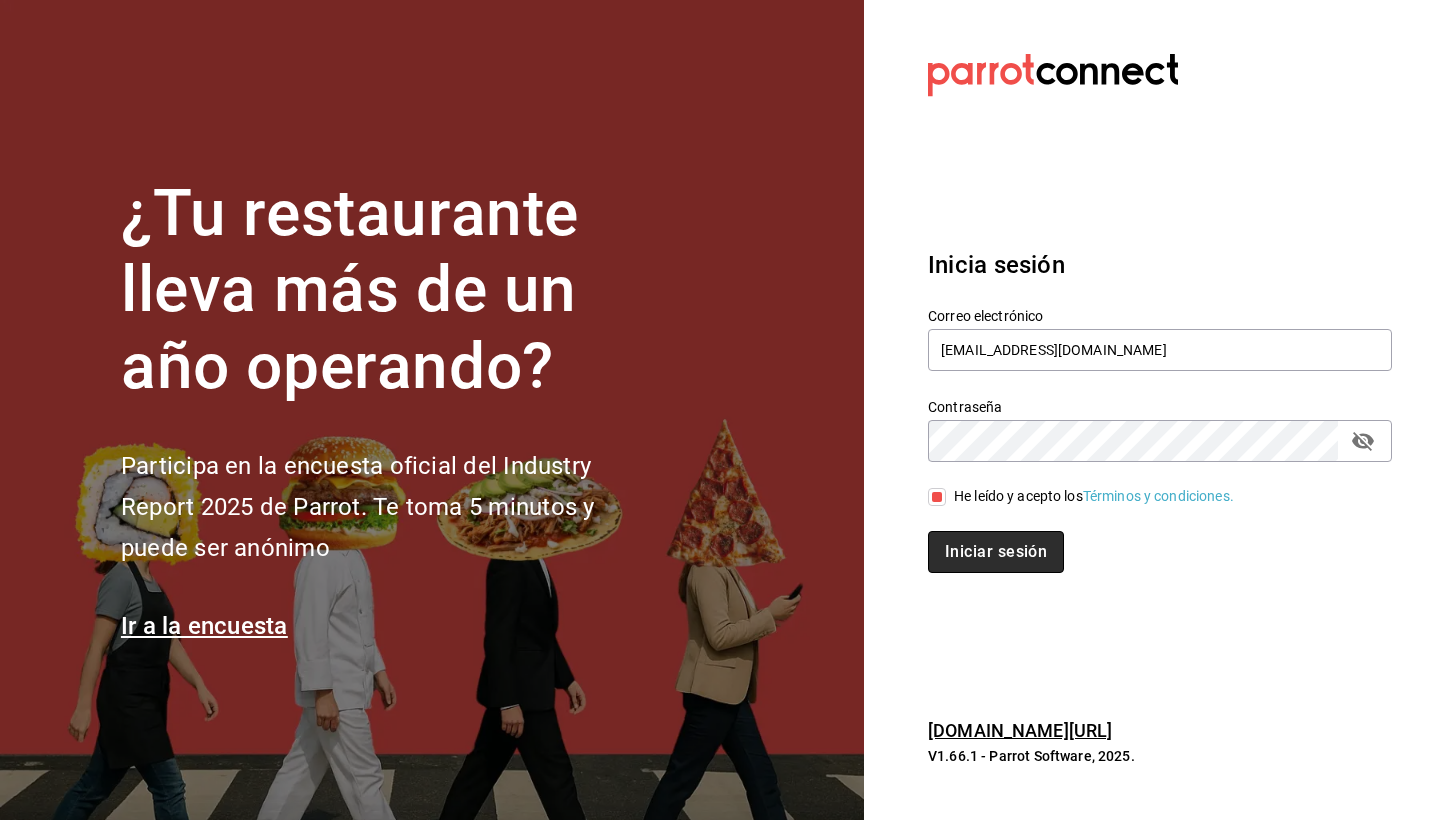 click on "Iniciar sesión" at bounding box center [996, 552] 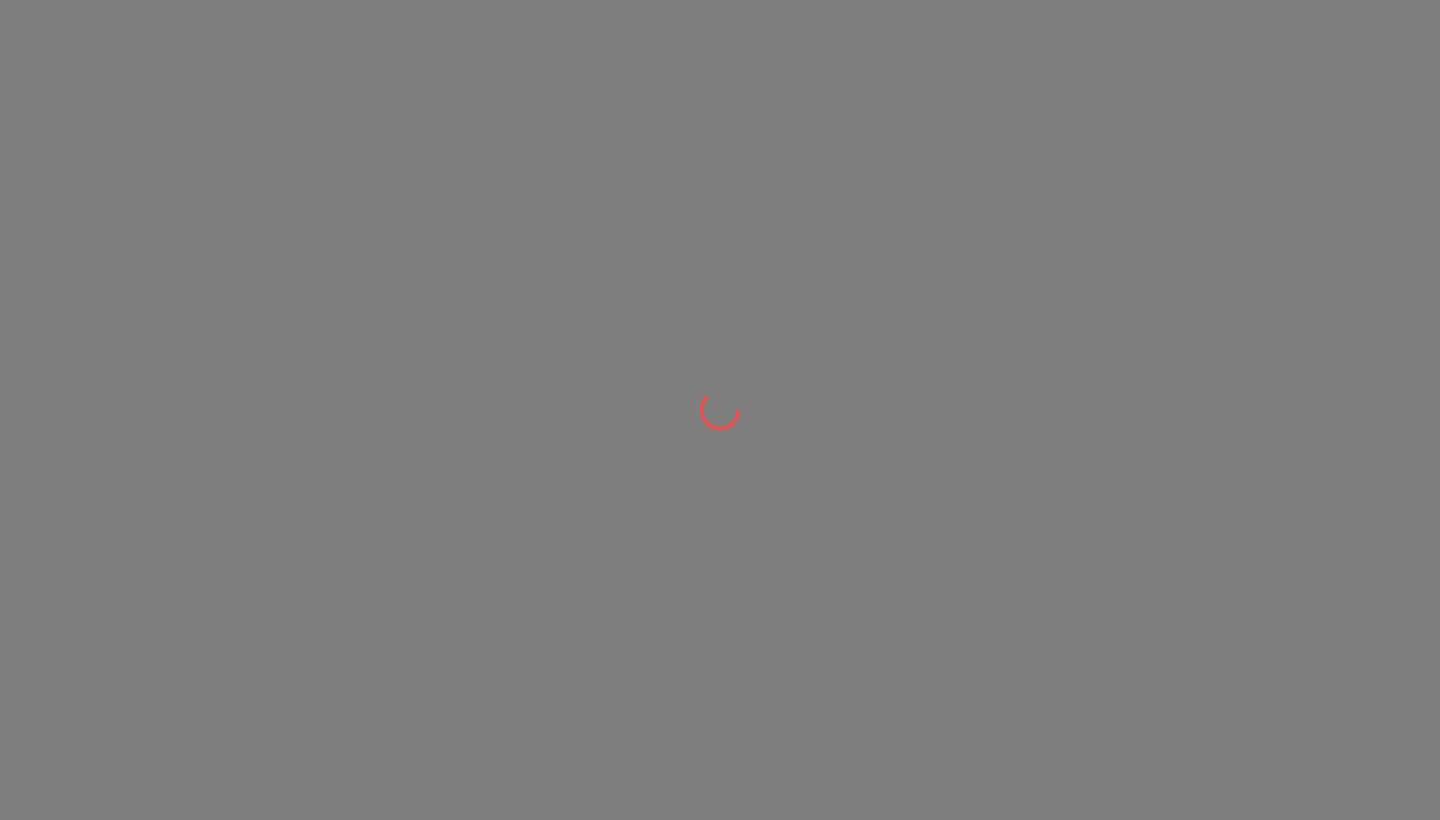 scroll, scrollTop: 0, scrollLeft: 0, axis: both 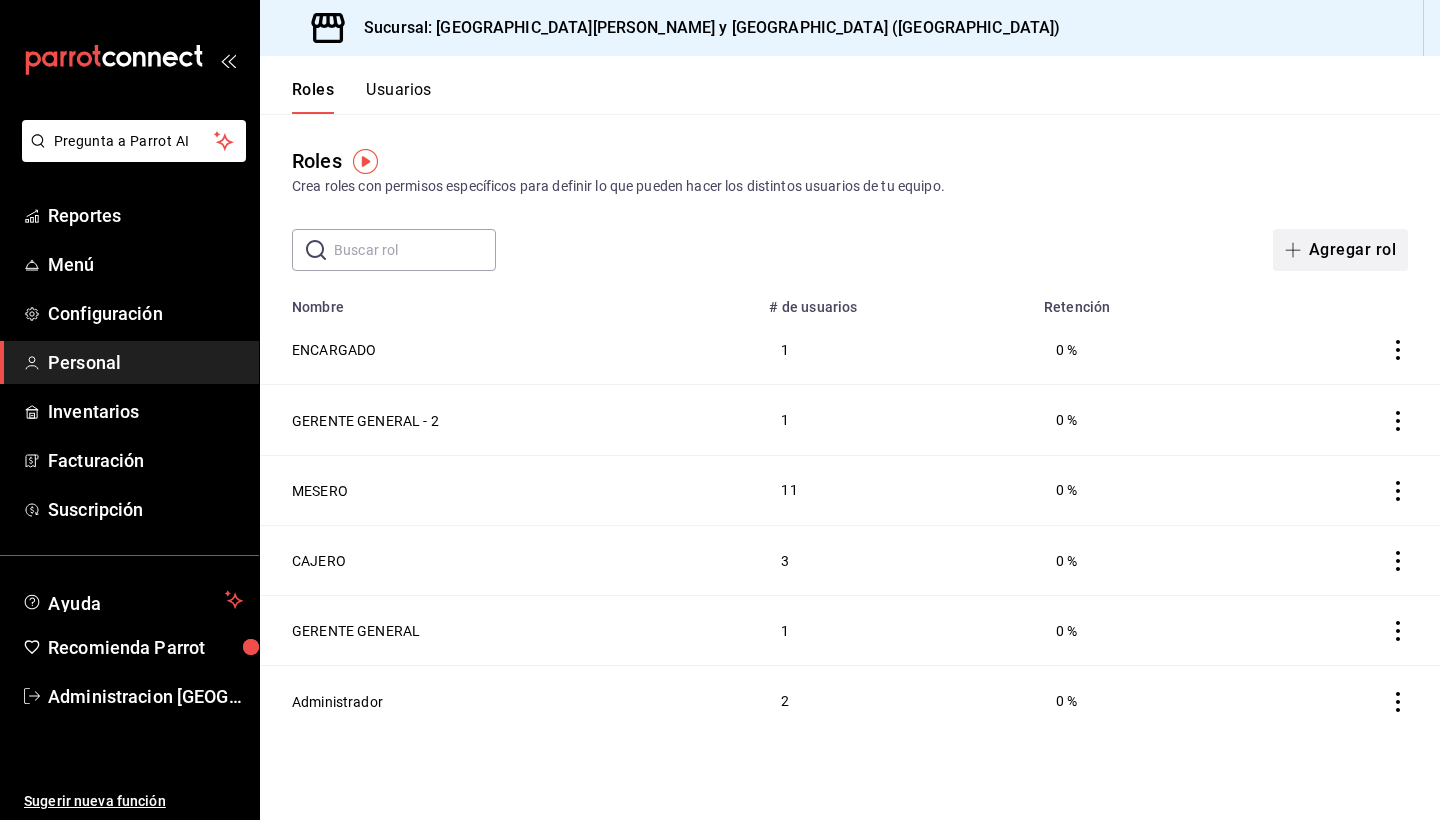 click on "Agregar rol" at bounding box center [1340, 250] 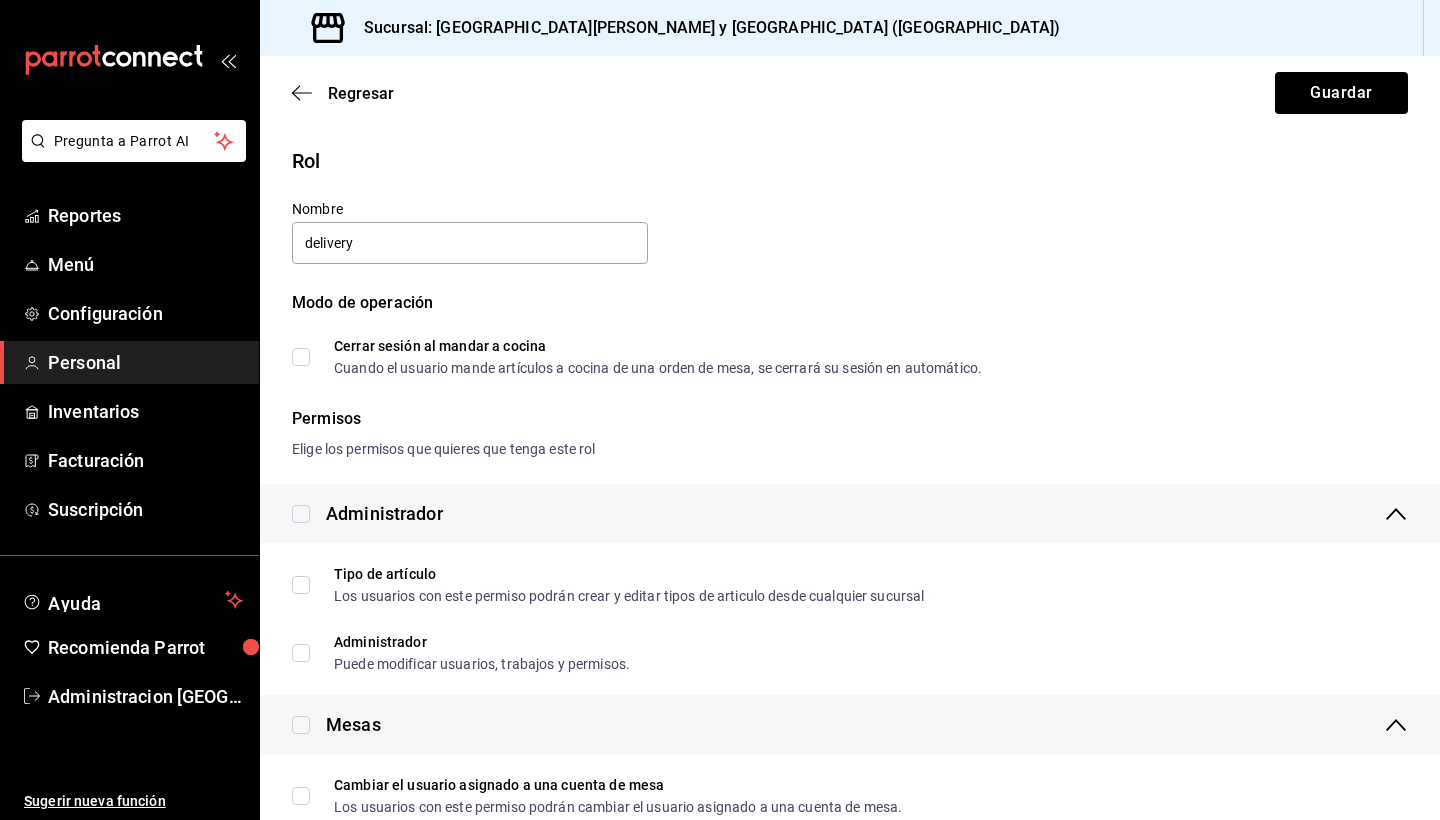 type on "delivery" 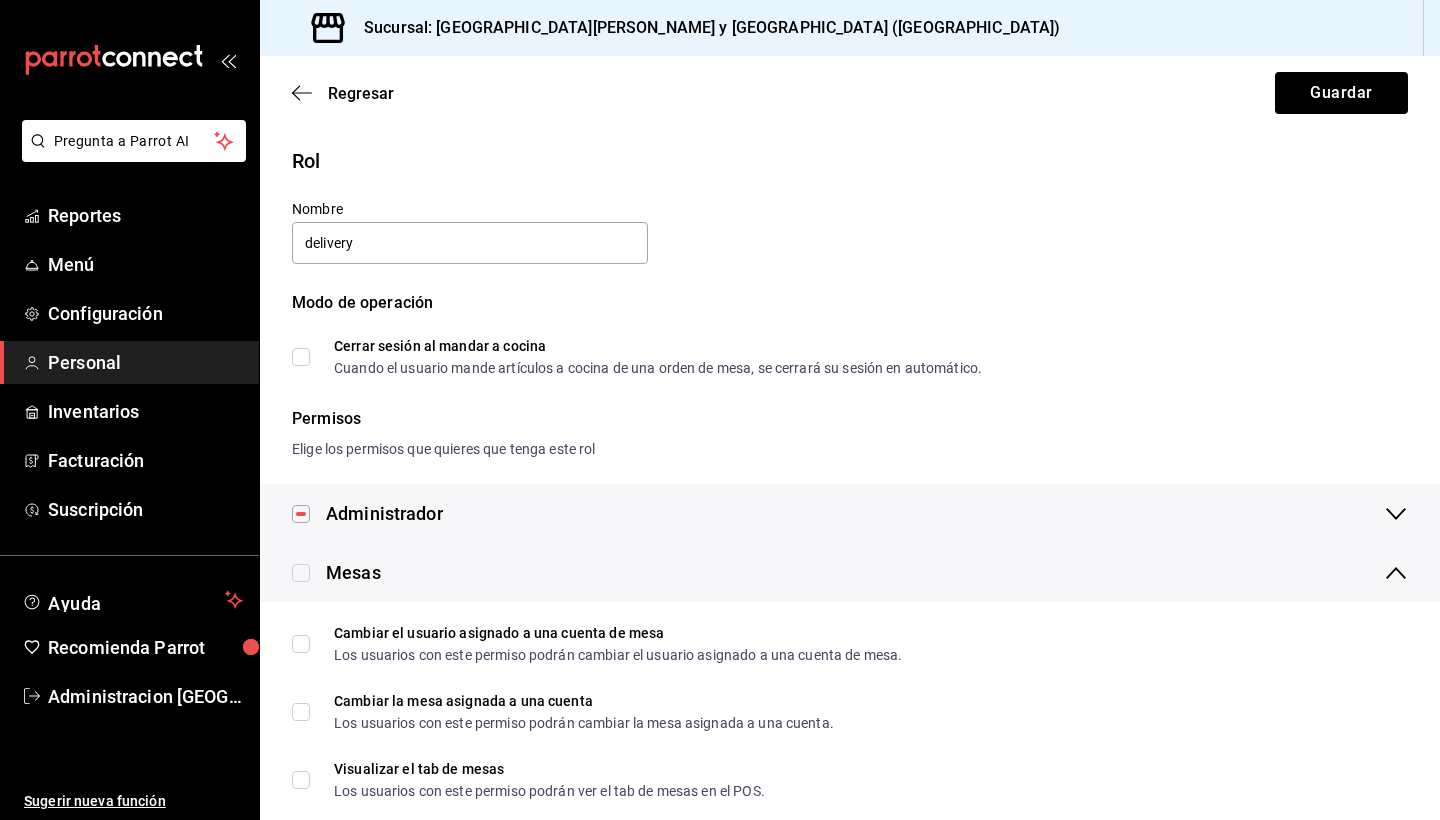 click at bounding box center [301, 573] 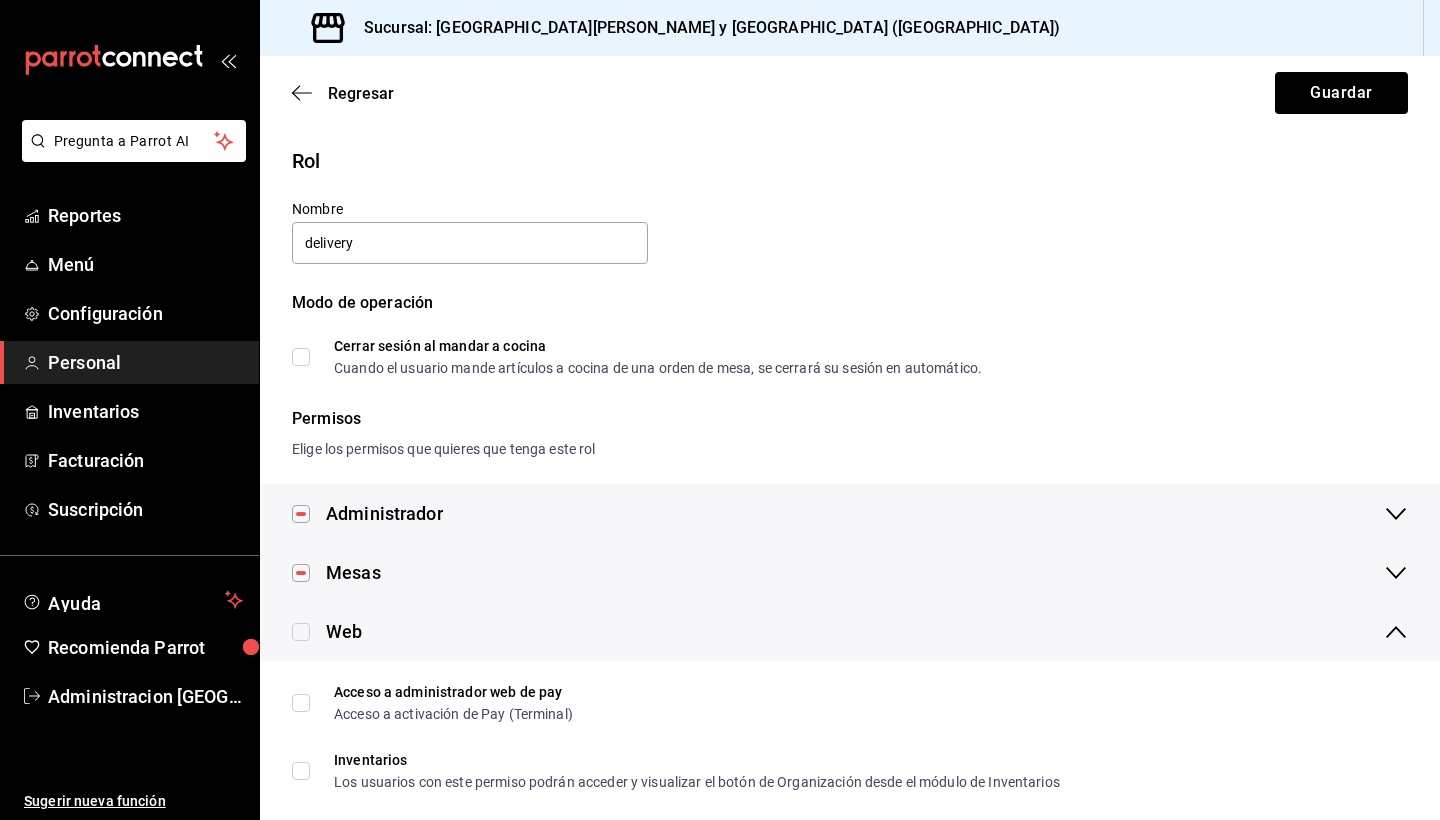 scroll, scrollTop: 6, scrollLeft: 0, axis: vertical 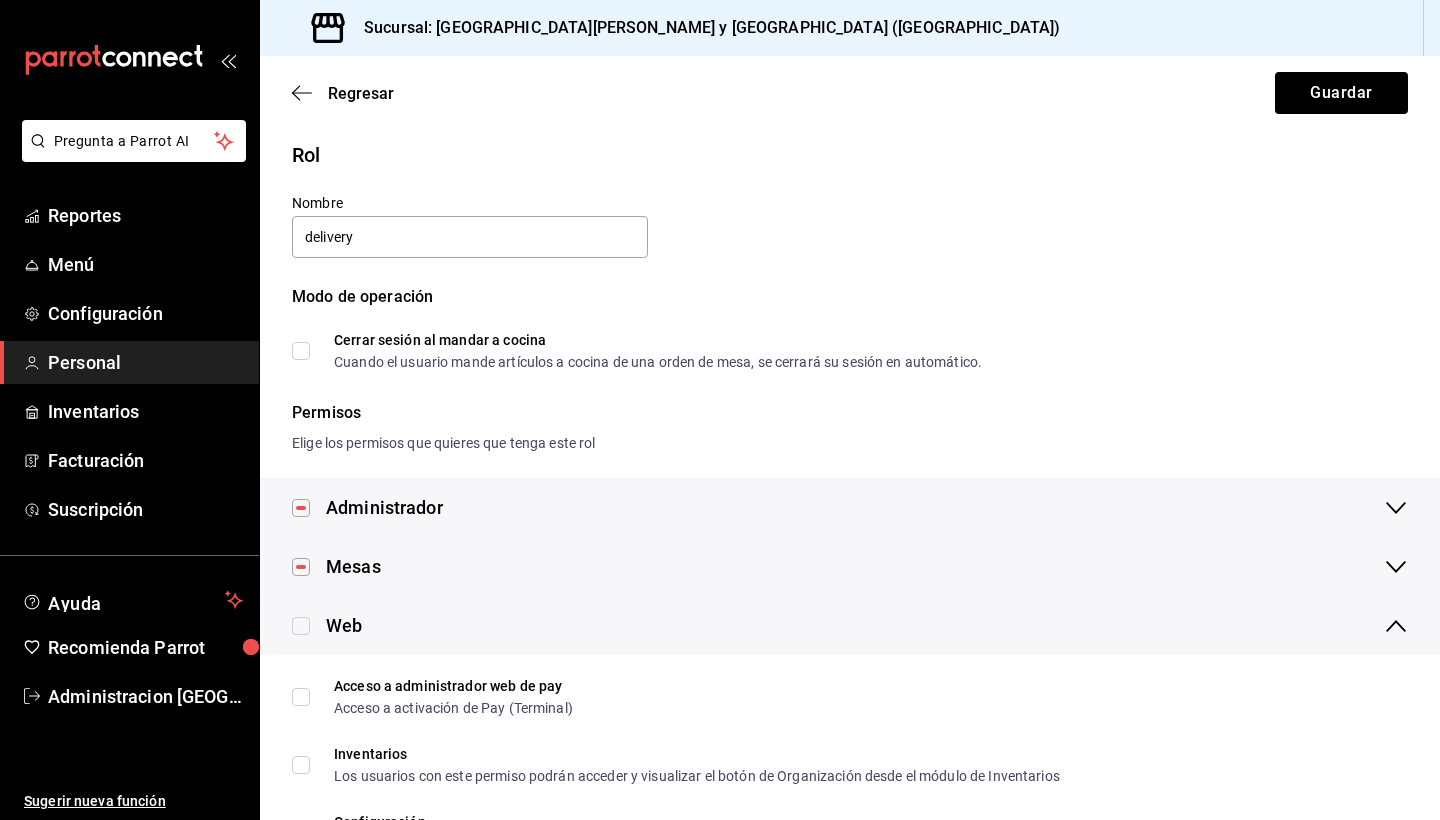 click at bounding box center (301, 626) 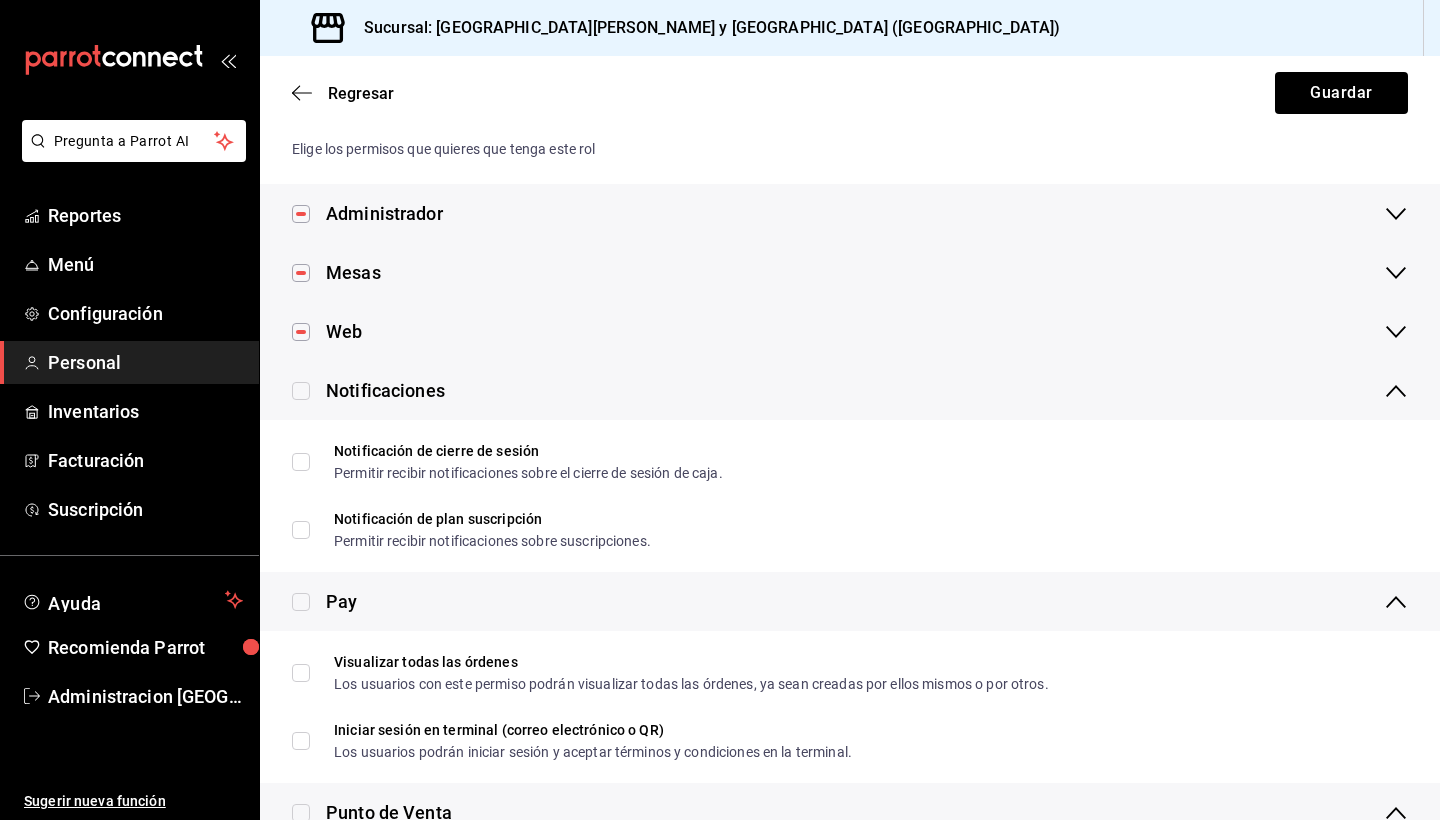 scroll, scrollTop: 327, scrollLeft: 0, axis: vertical 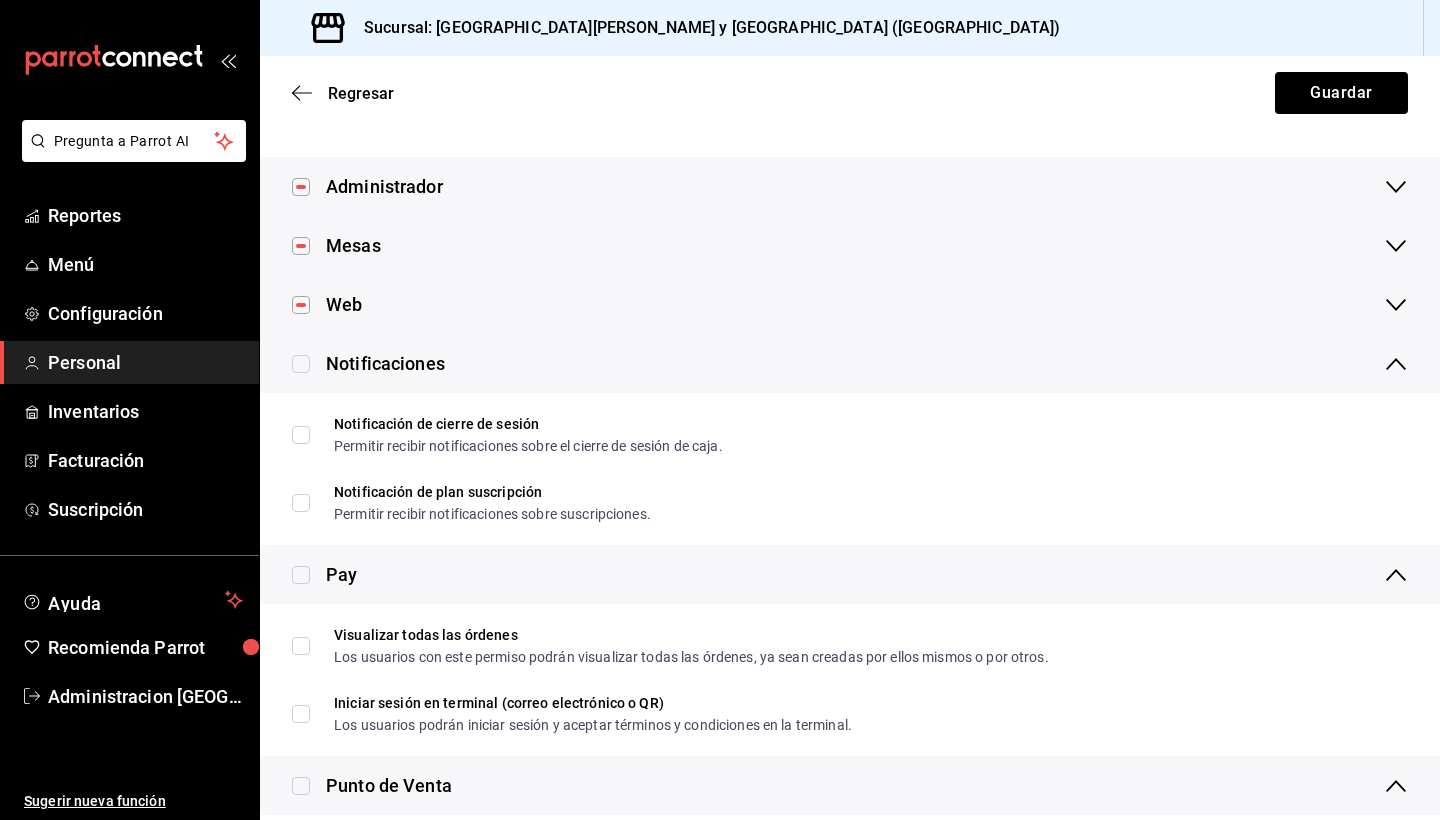 click at bounding box center [301, 575] 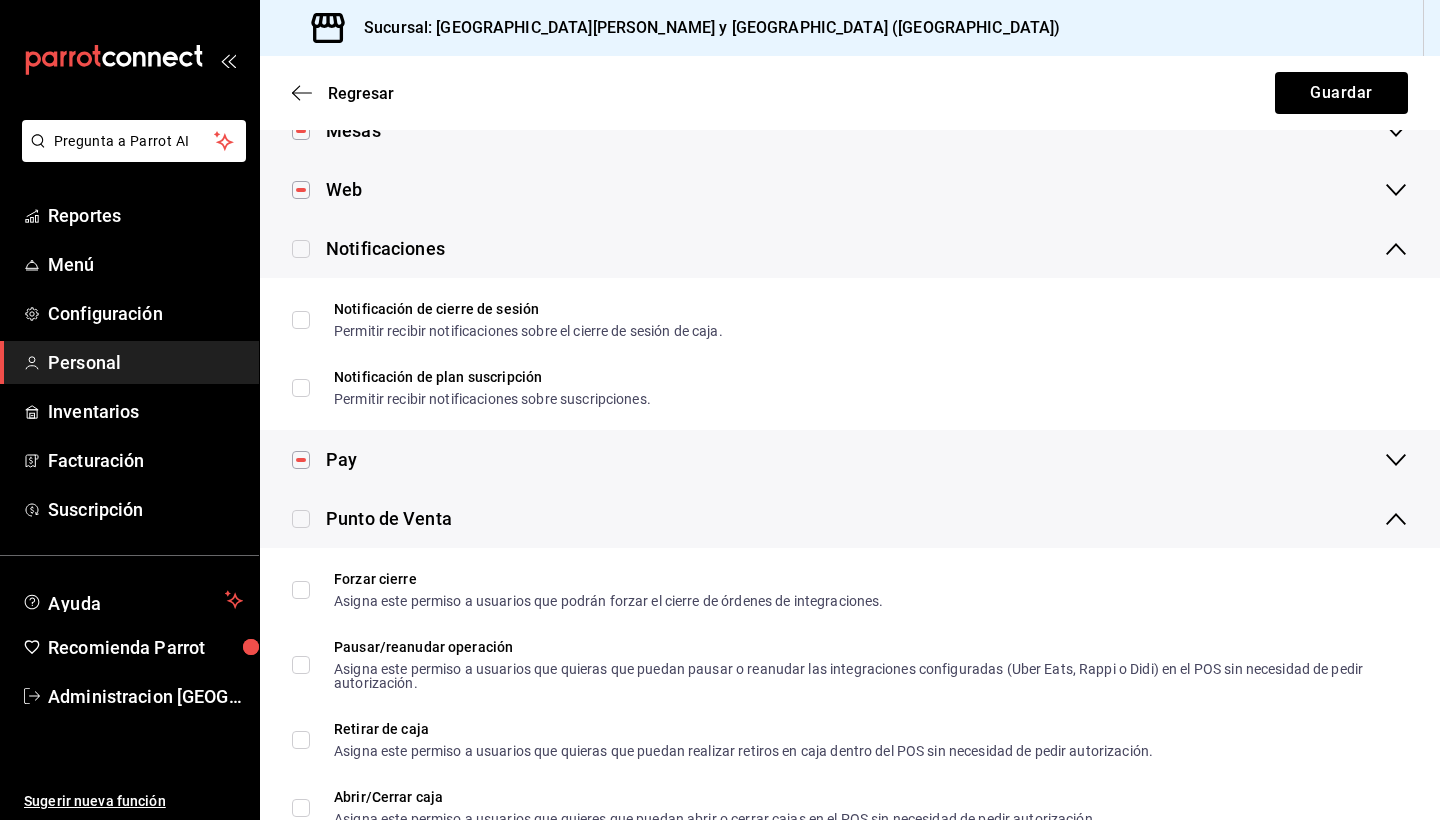 click at bounding box center (301, 519) 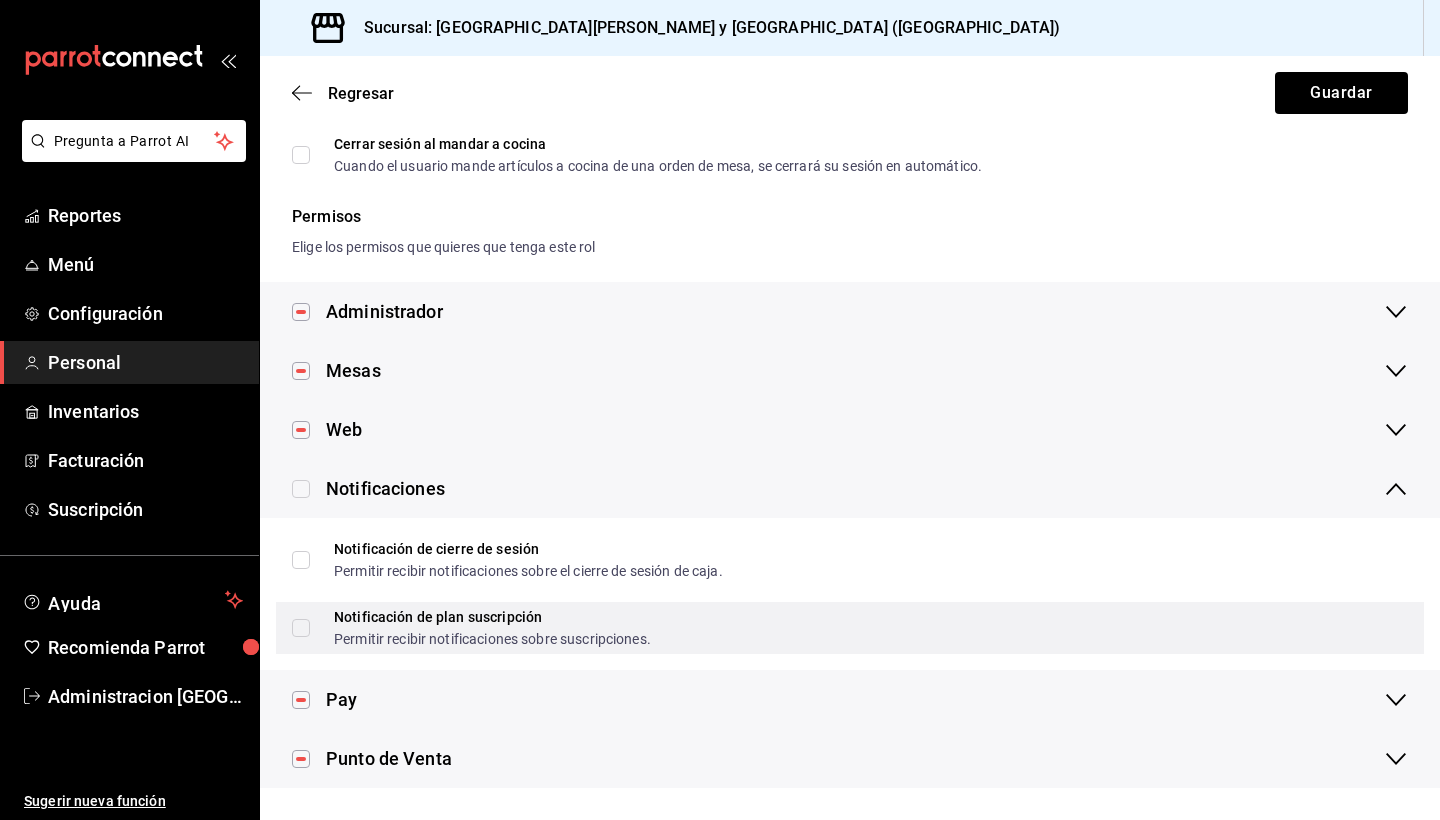 scroll, scrollTop: 202, scrollLeft: 0, axis: vertical 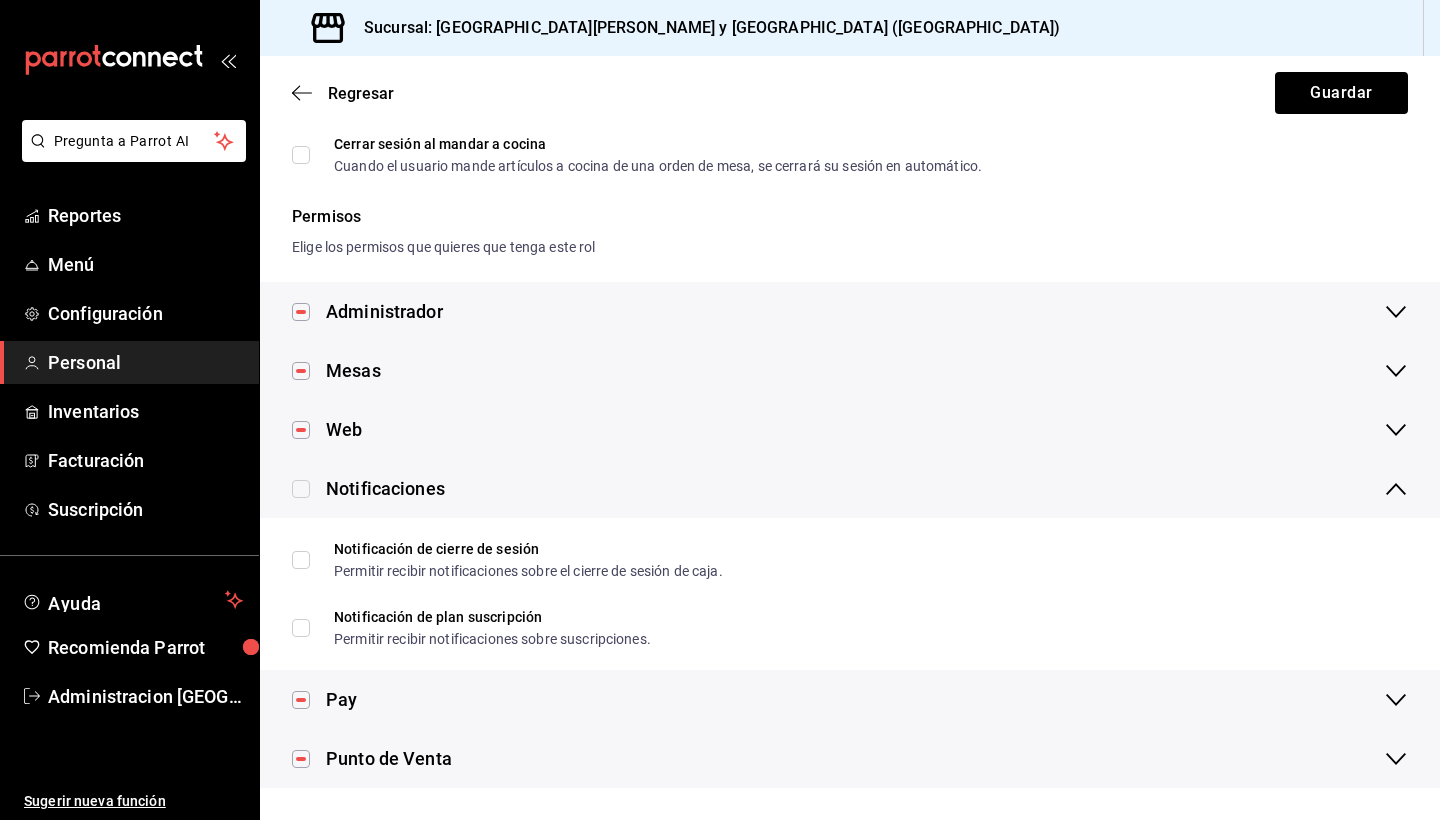click on "Administrador" at bounding box center (384, 311) 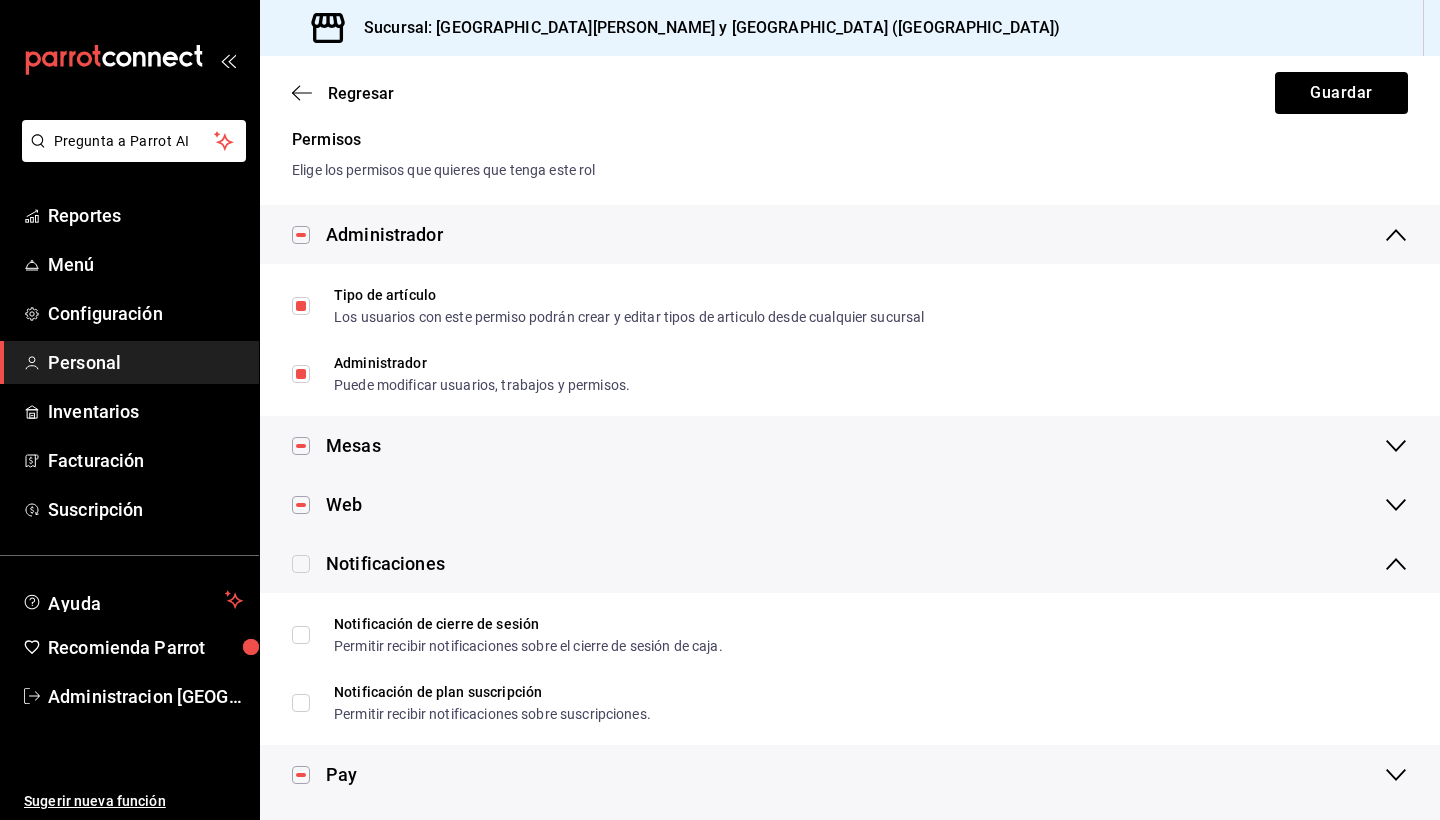 scroll, scrollTop: 284, scrollLeft: 0, axis: vertical 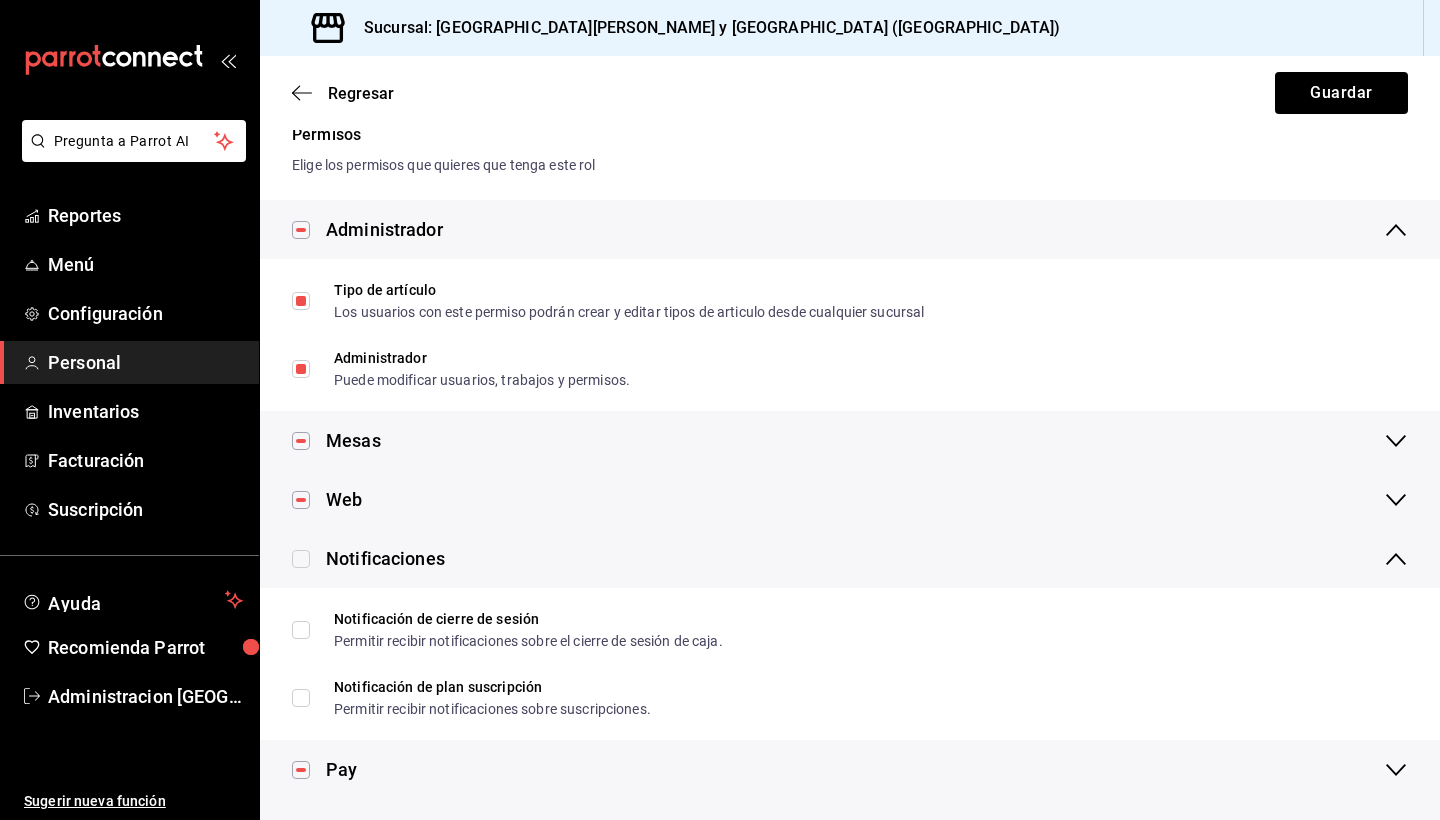 click on "Mesas" at bounding box center (353, 440) 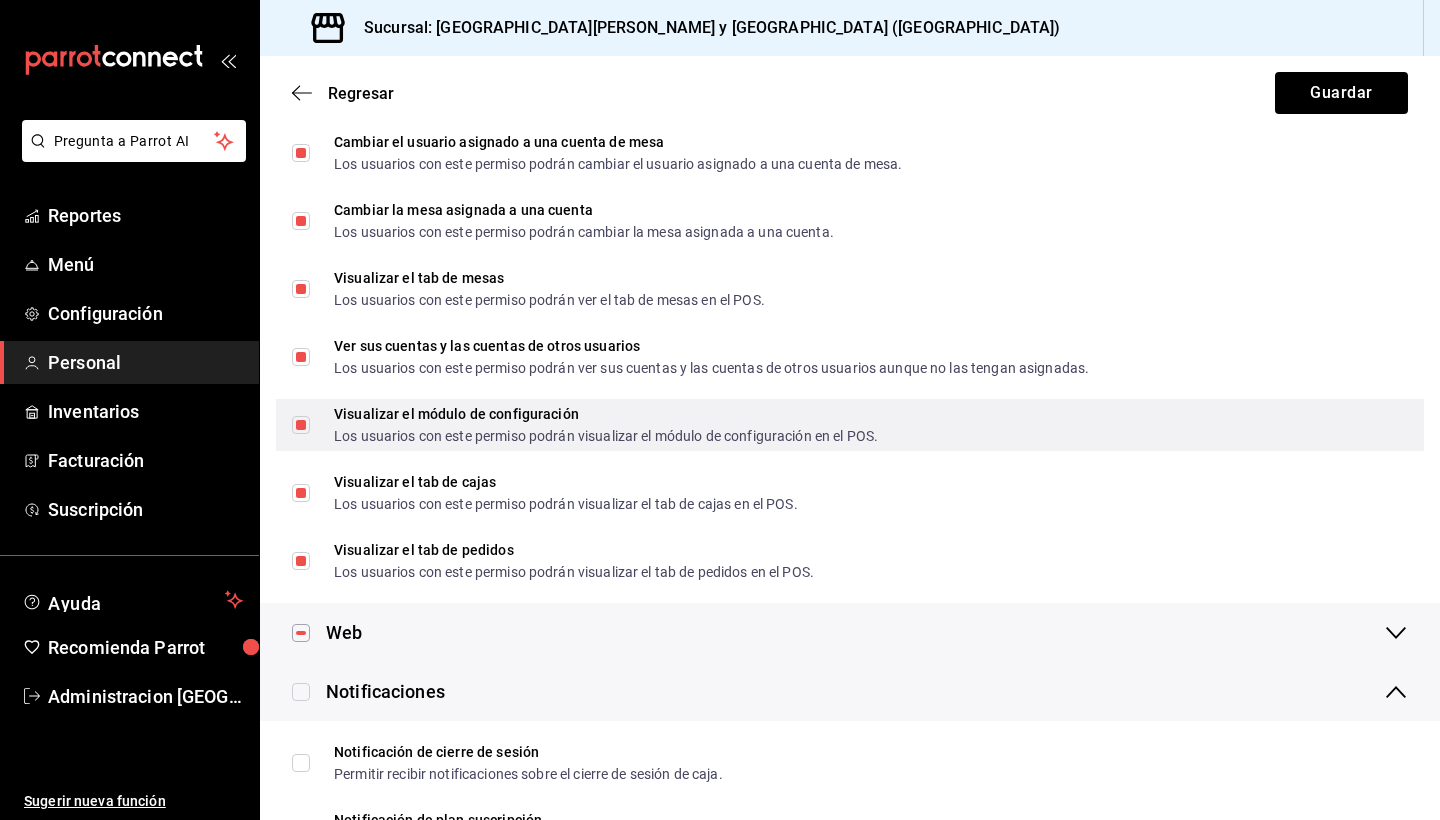 scroll, scrollTop: 660, scrollLeft: 0, axis: vertical 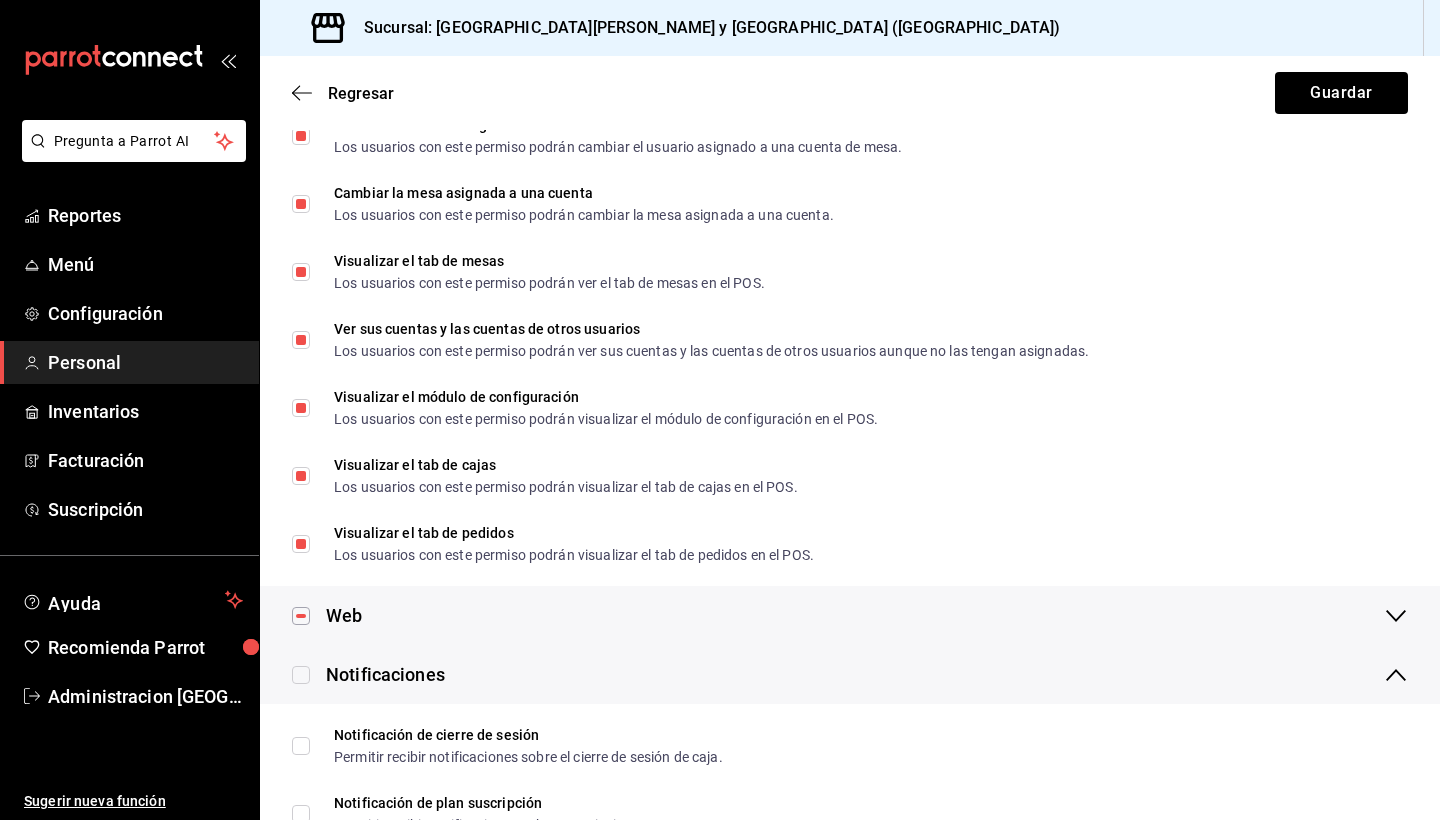 click on "Web" at bounding box center [850, 615] 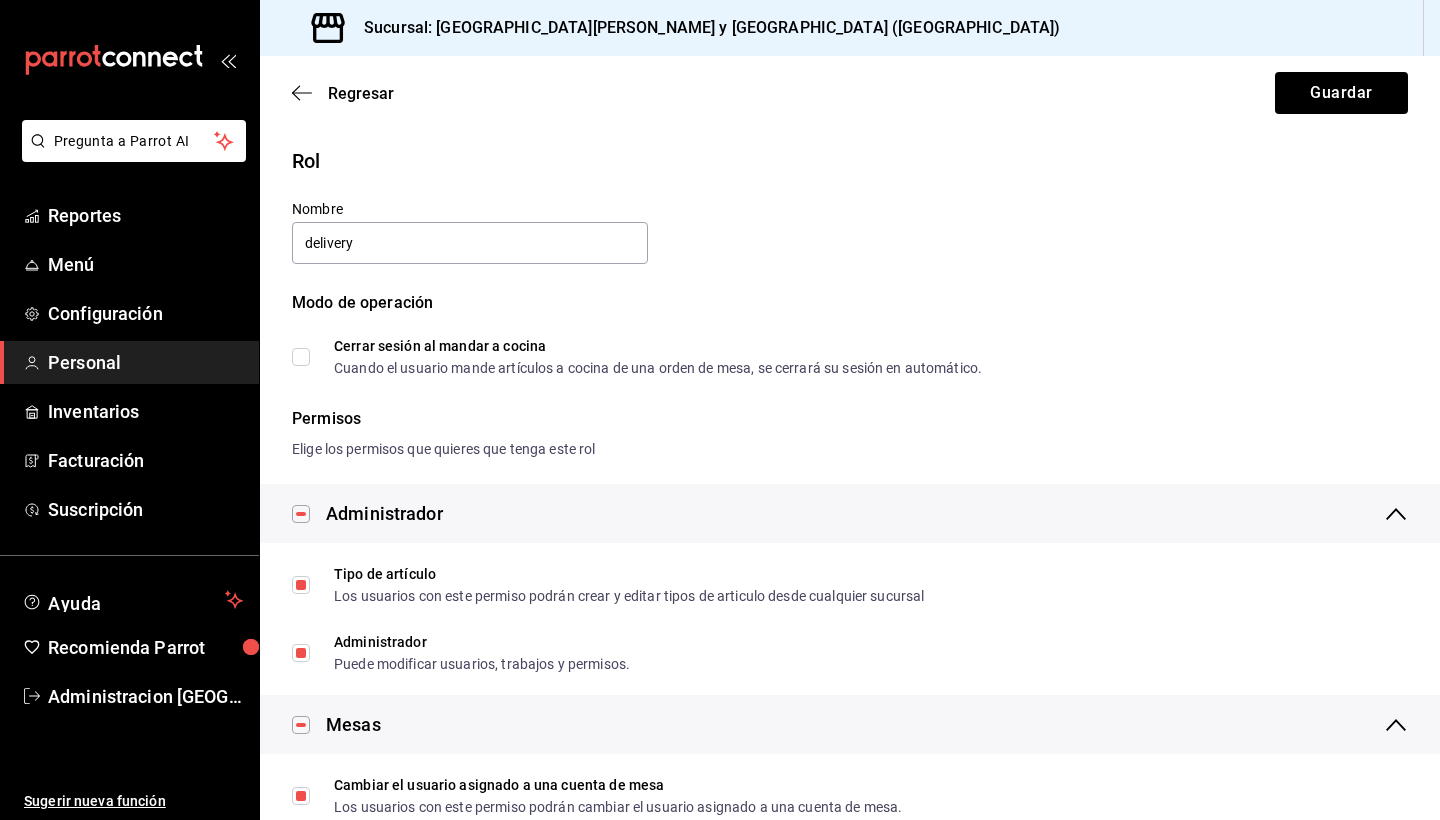 scroll, scrollTop: 0, scrollLeft: 0, axis: both 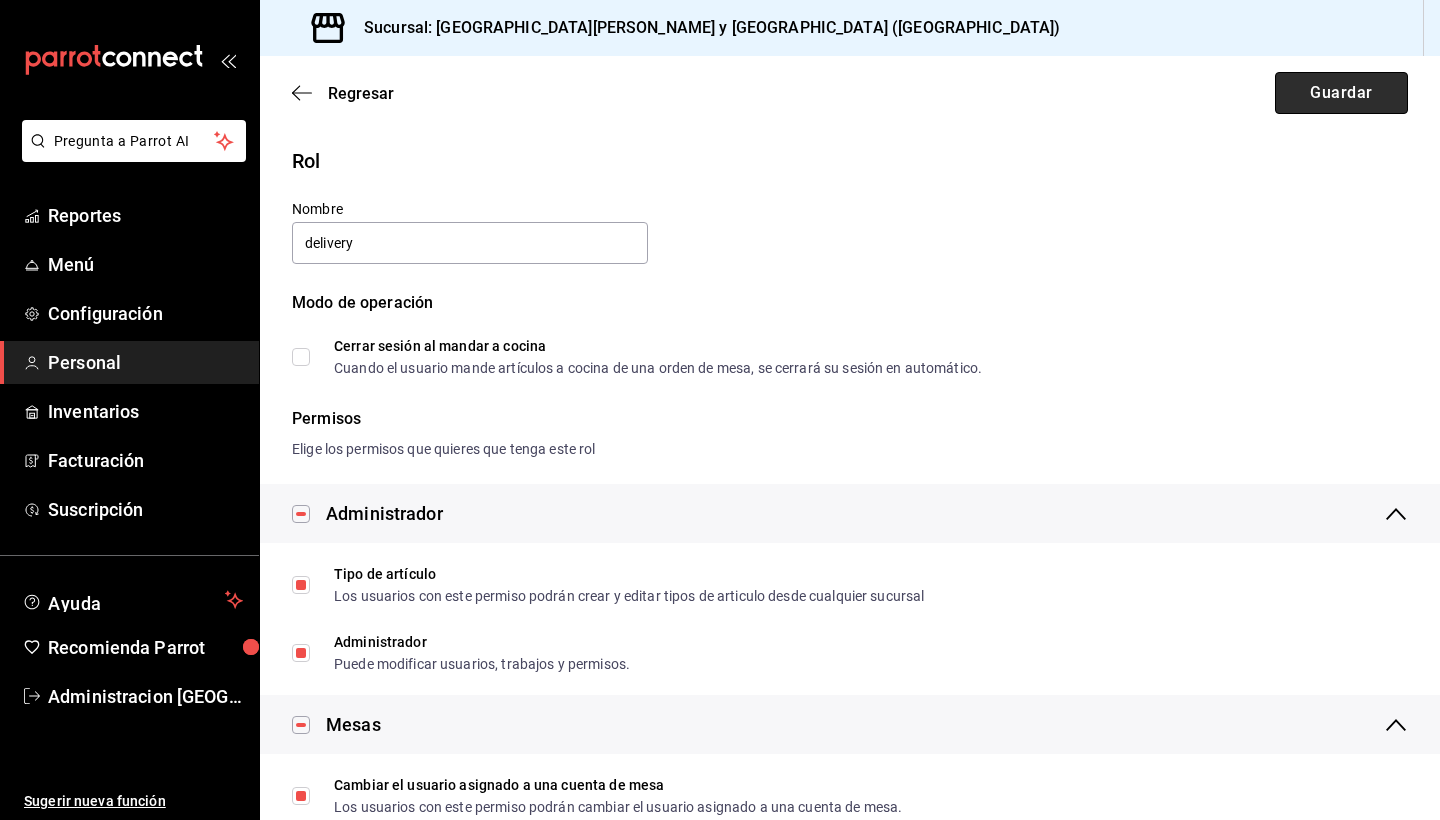 click on "Guardar" at bounding box center (1341, 93) 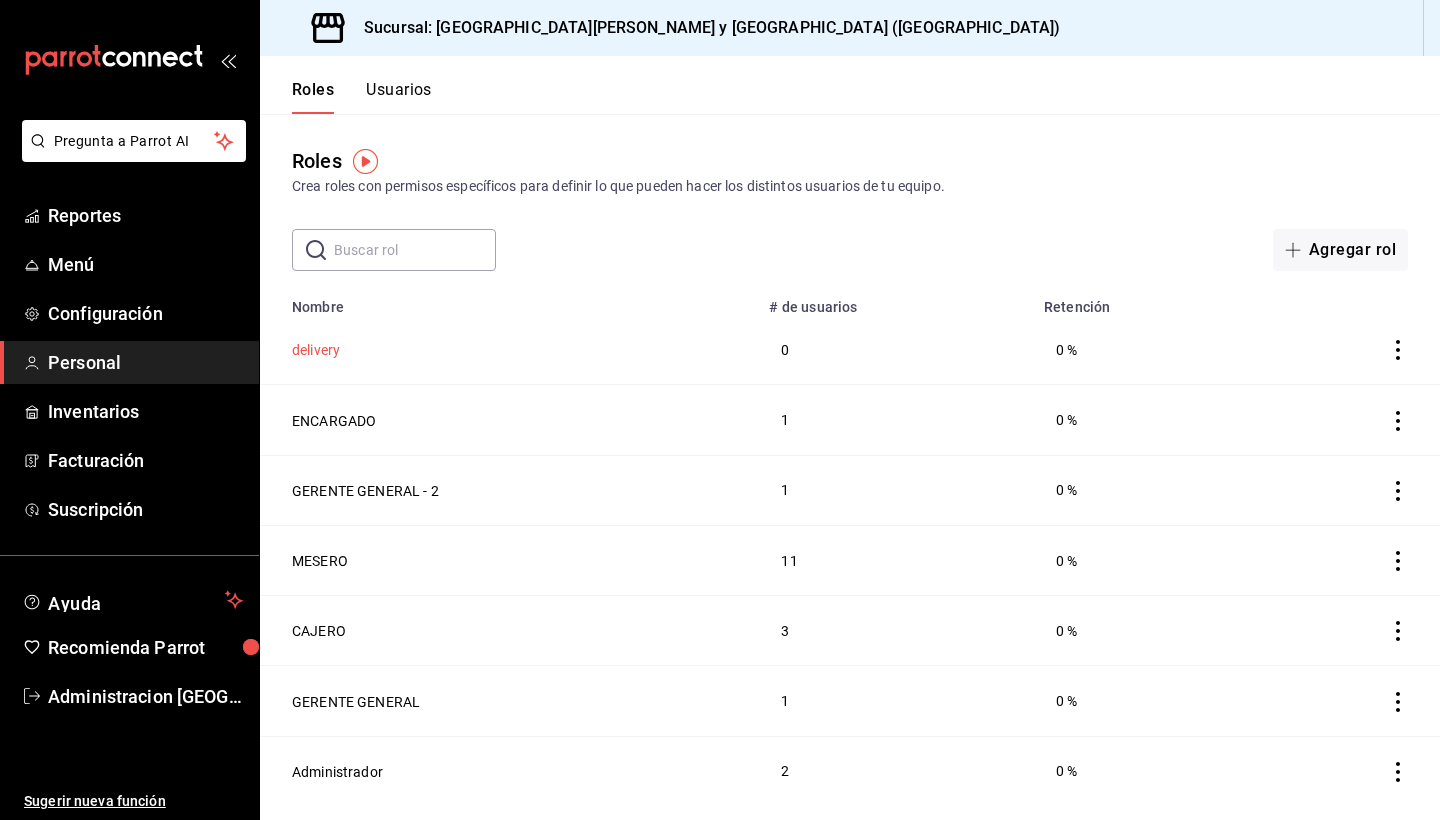 click on "delivery" at bounding box center [316, 350] 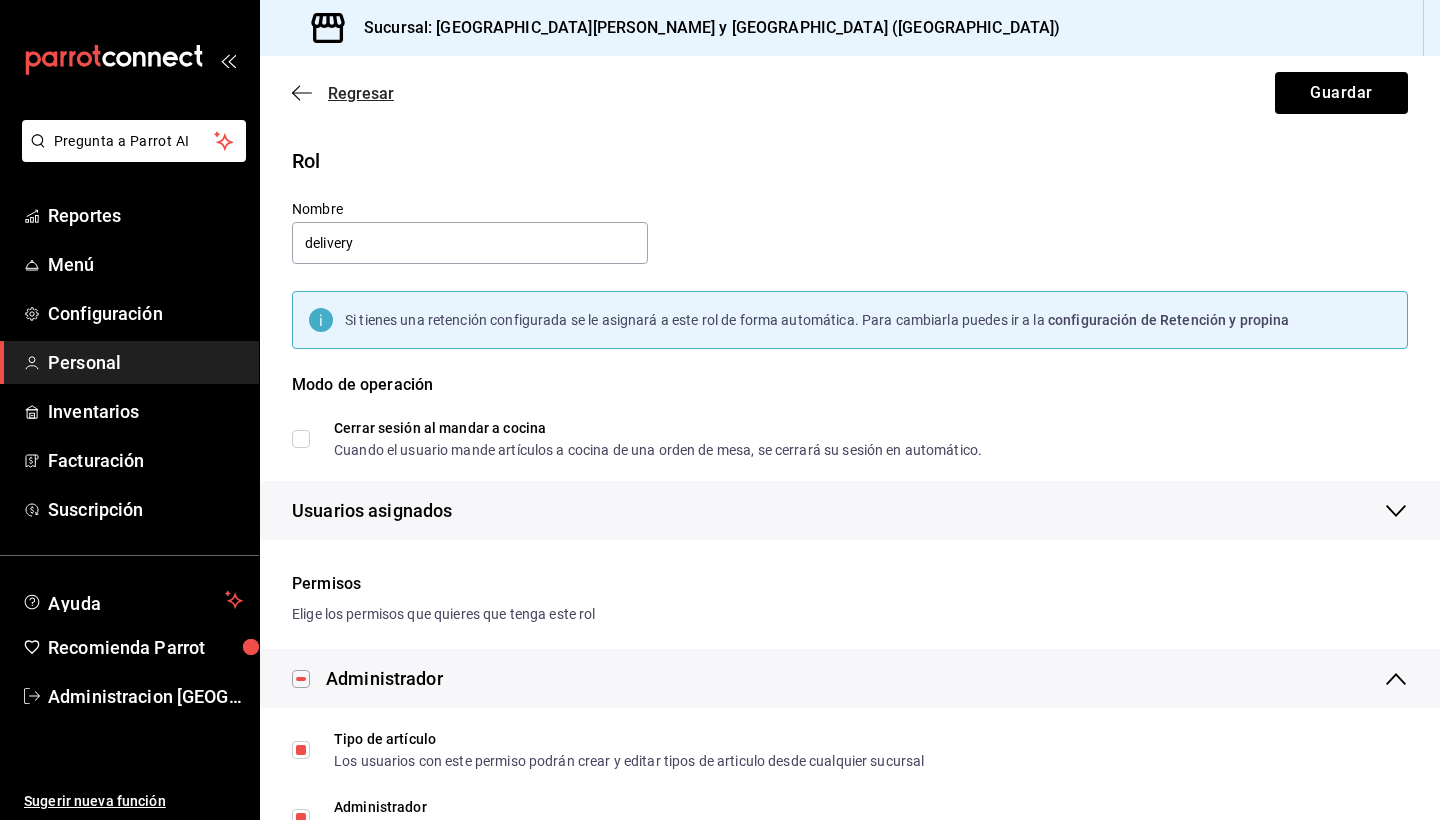 click 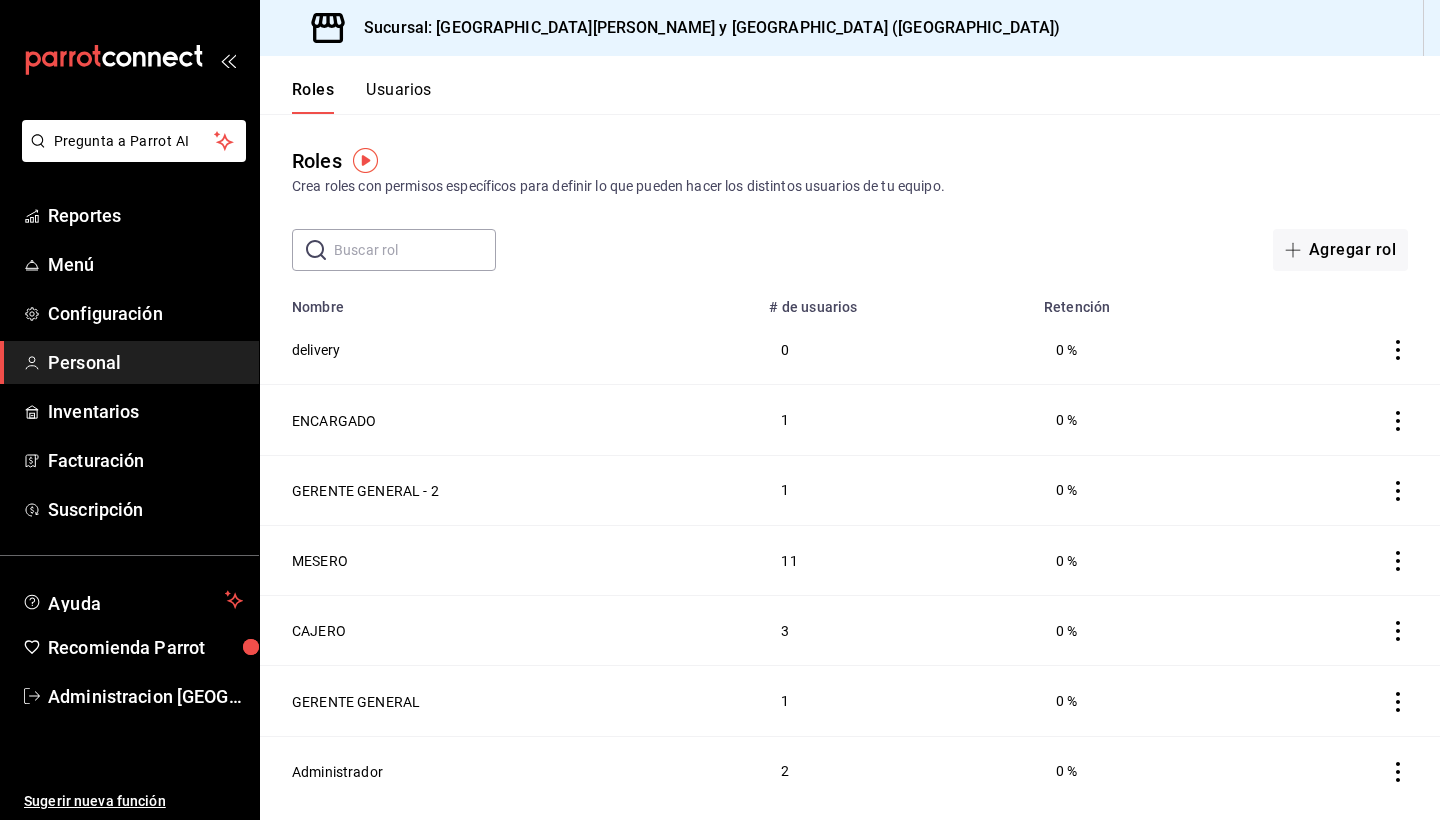 scroll, scrollTop: 0, scrollLeft: 0, axis: both 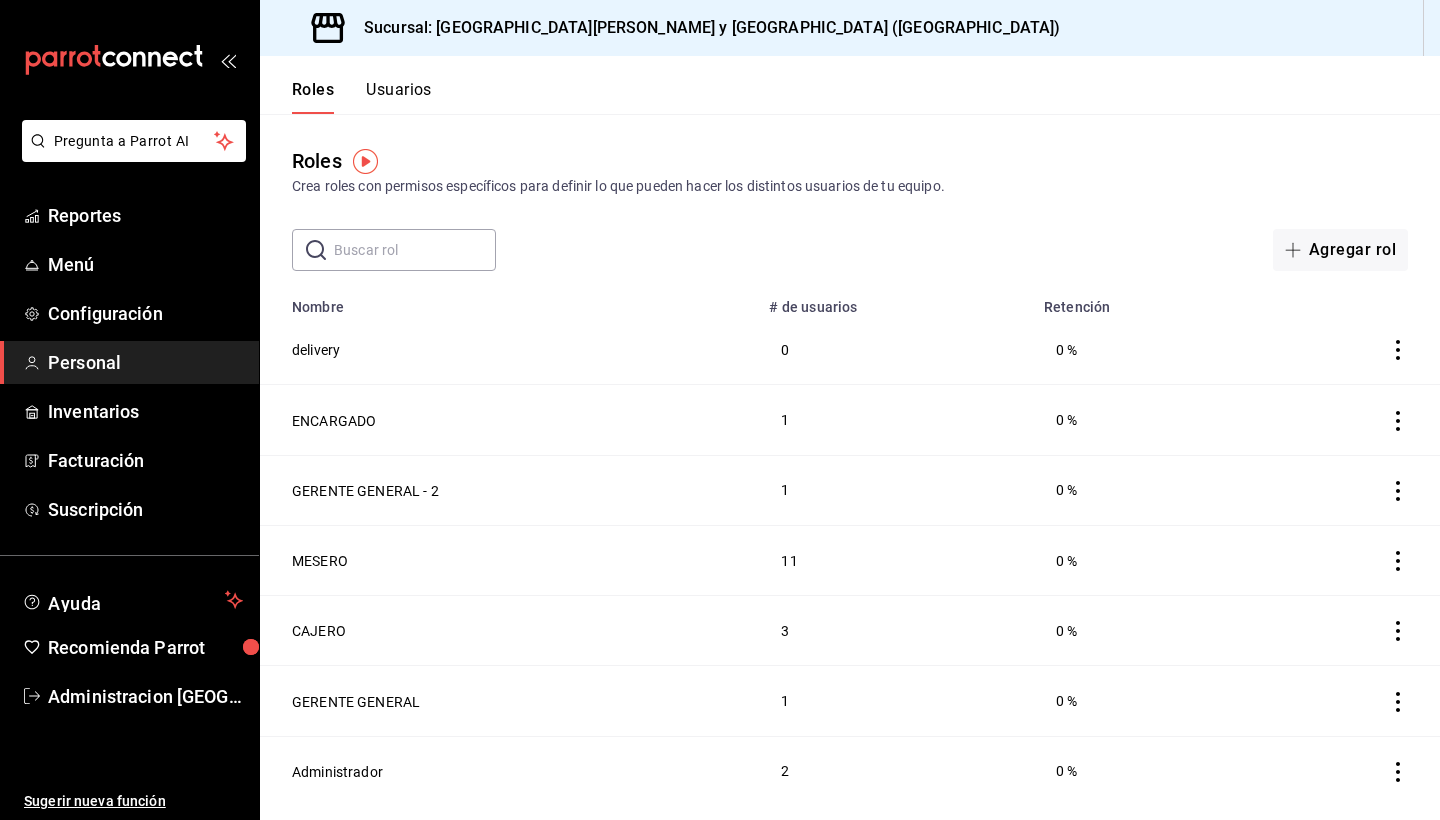click on "Usuarios" at bounding box center [399, 97] 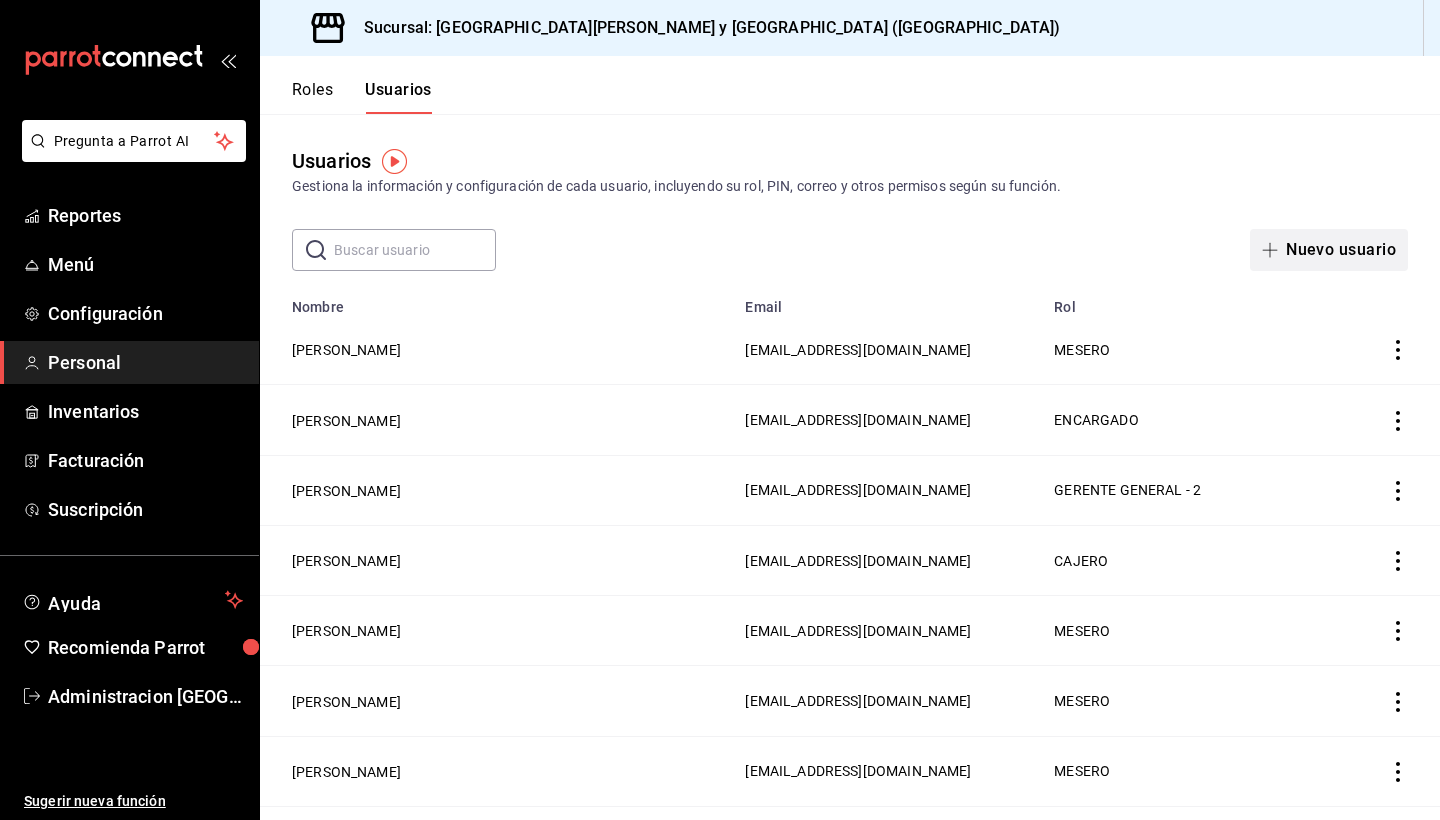 click on "Nuevo usuario" at bounding box center [1329, 250] 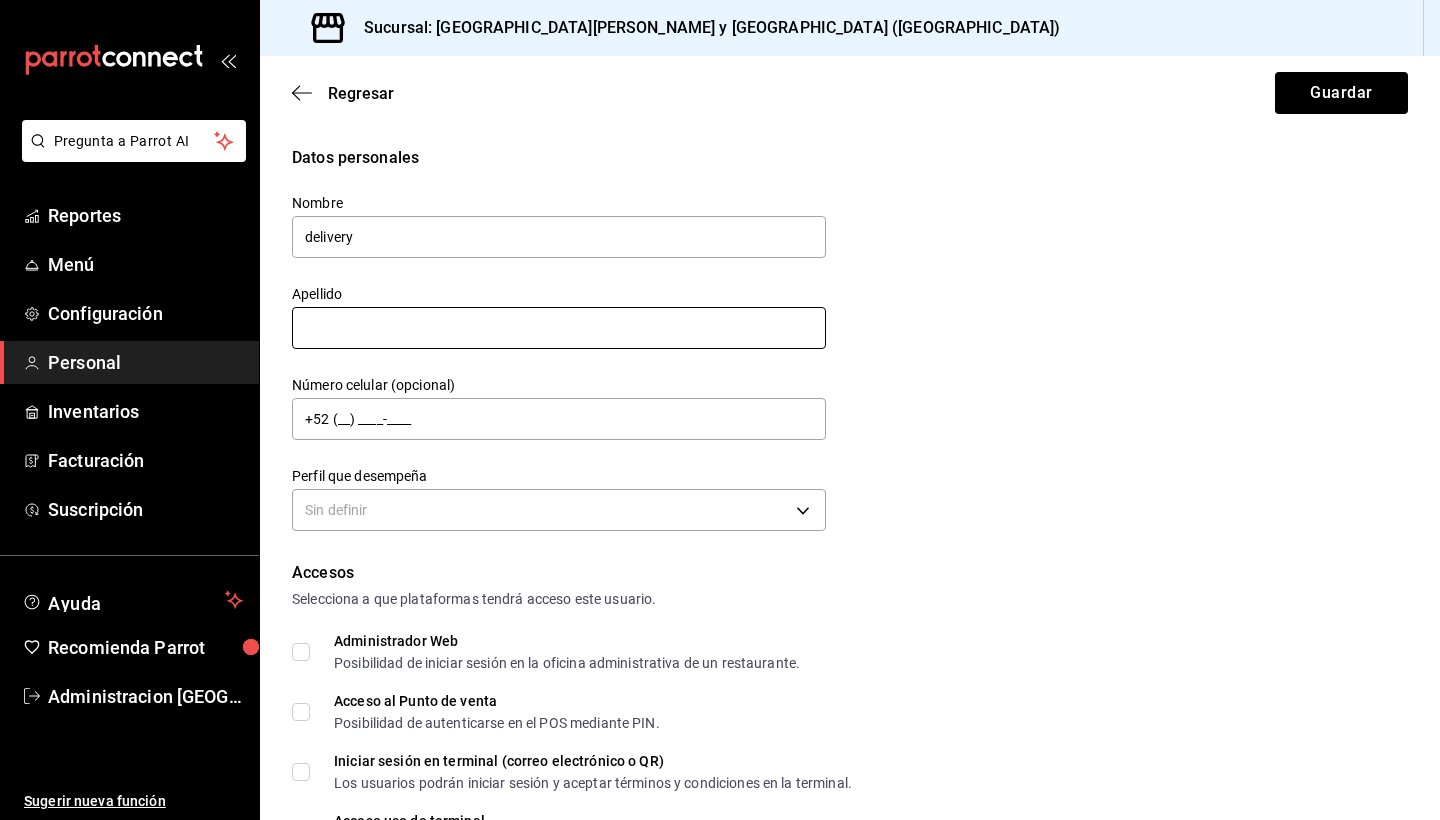 type on "delivery" 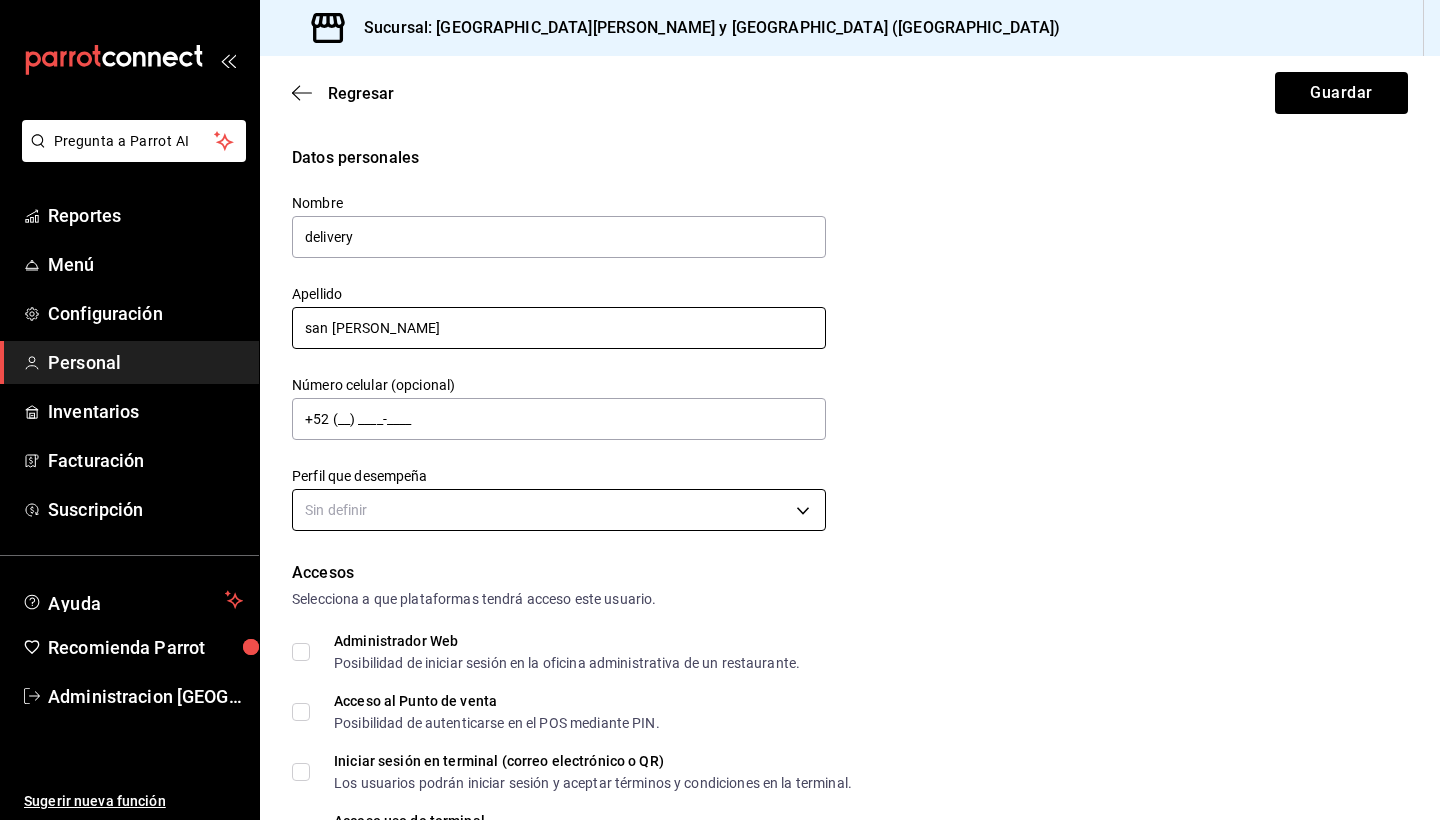 type on "san [PERSON_NAME]" 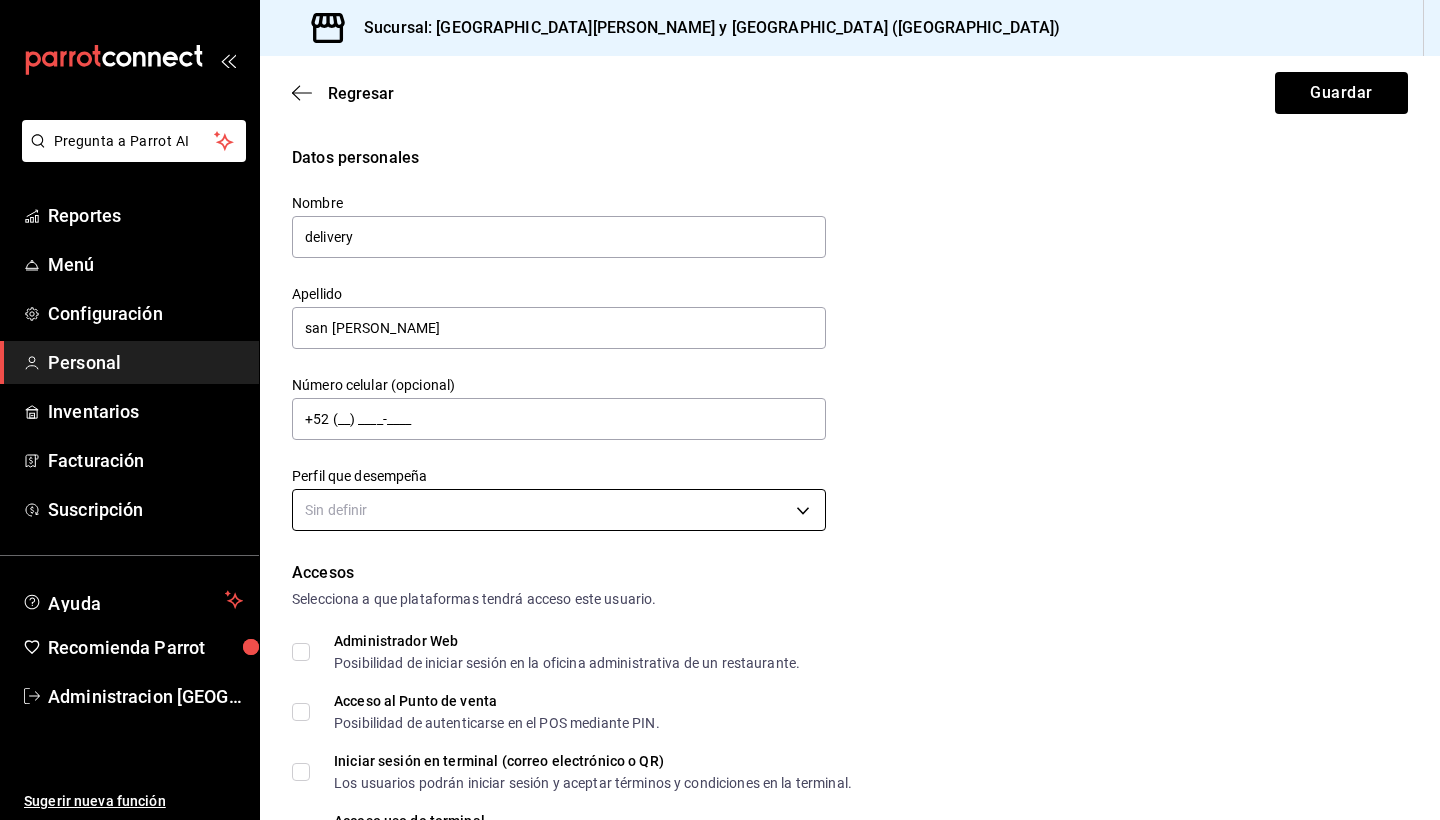 click on "Pregunta a Parrot AI Reportes   Menú   Configuración   Personal   Inventarios   Facturación   Suscripción   Ayuda Recomienda Parrot   Administracion San [PERSON_NAME]   Sugerir nueva función   Sucursal: [GEOGRAPHIC_DATA][PERSON_NAME] y [GEOGRAPHIC_DATA] ([GEOGRAPHIC_DATA]) Regresar Guardar Datos personales Nombre delivery Apellido san [PERSON_NAME] Número celular (opcional) +52 (__) ____-____ Perfil que desempeña Sin definir Accesos Selecciona a que plataformas tendrá acceso este usuario. Administrador Web Posibilidad de iniciar sesión en la oficina administrativa de un restaurante.  Acceso al Punto de venta Posibilidad de autenticarse en el POS mediante PIN.  Iniciar sesión en terminal (correo electrónico o QR) Los usuarios podrán iniciar sesión y aceptar términos y condiciones en la terminal. Acceso uso de terminal Los usuarios podrán acceder y utilizar la terminal para visualizar y procesar pagos de sus órdenes. Correo electrónico Se volverá obligatorio [PERSON_NAME] ciertos accesos activados. Contraseña Contraseña Repetir contraseña" at bounding box center (720, 410) 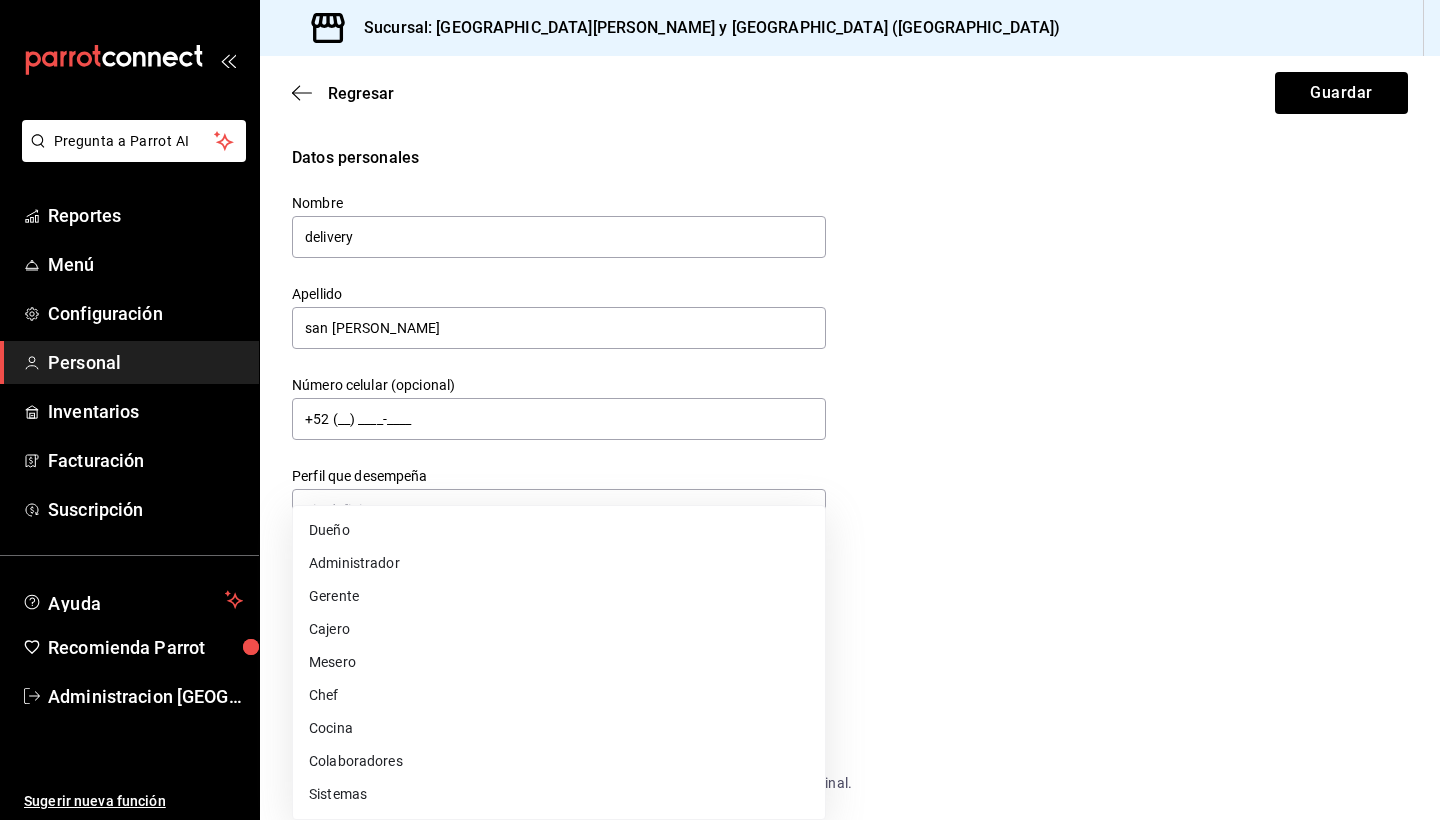 click on "Sistemas" at bounding box center [559, 794] 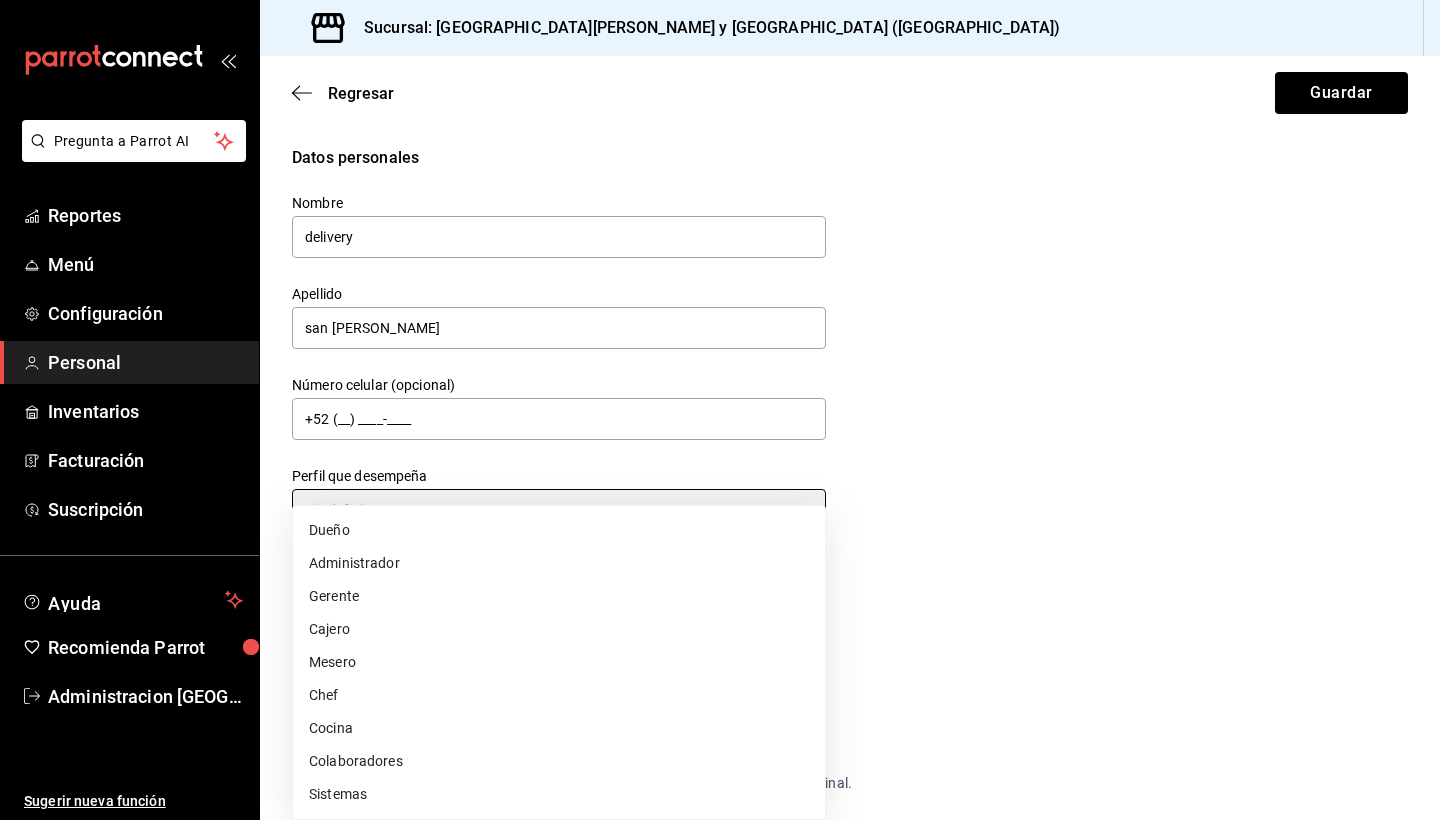 type on "IT" 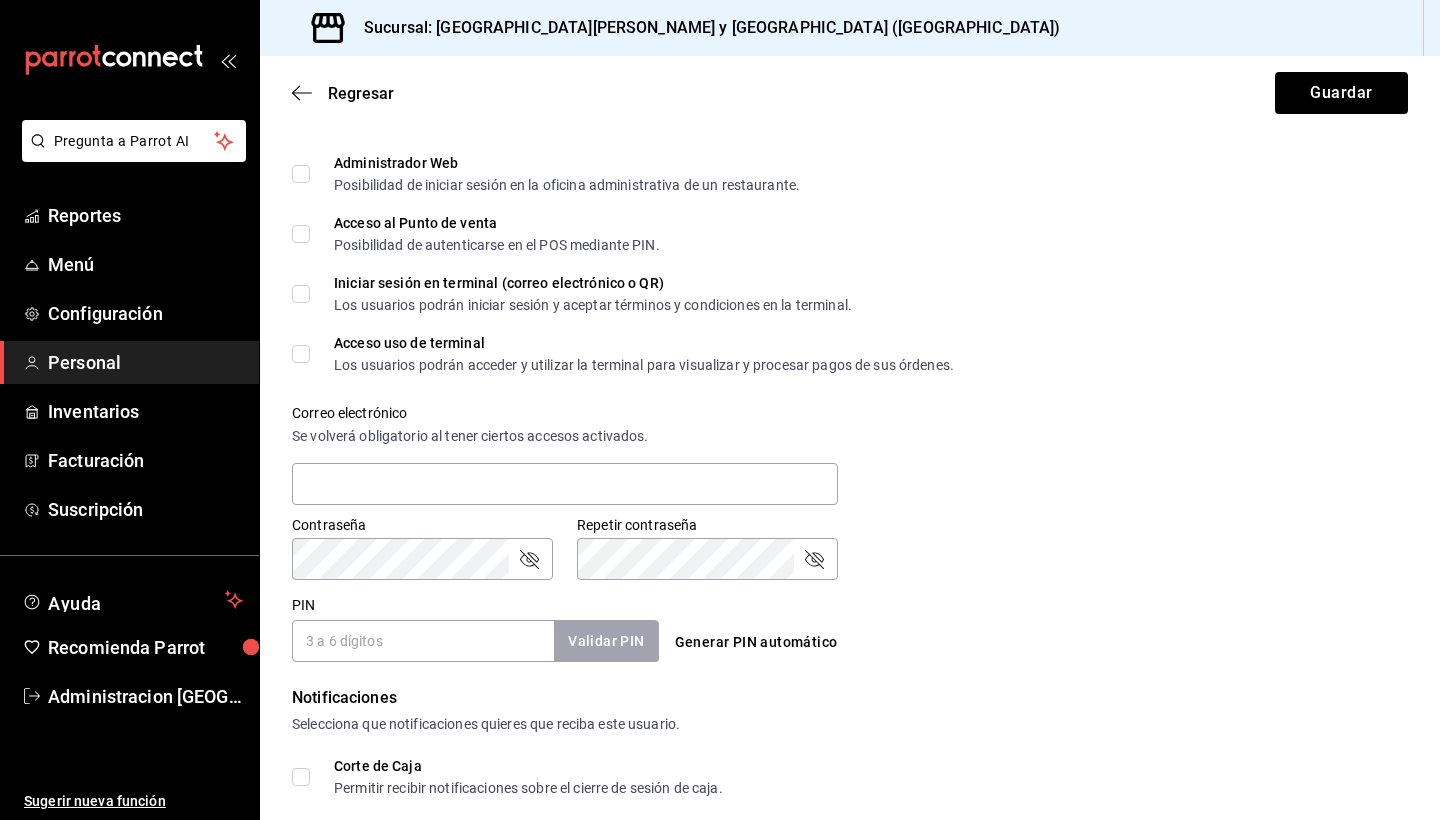 scroll, scrollTop: 482, scrollLeft: 0, axis: vertical 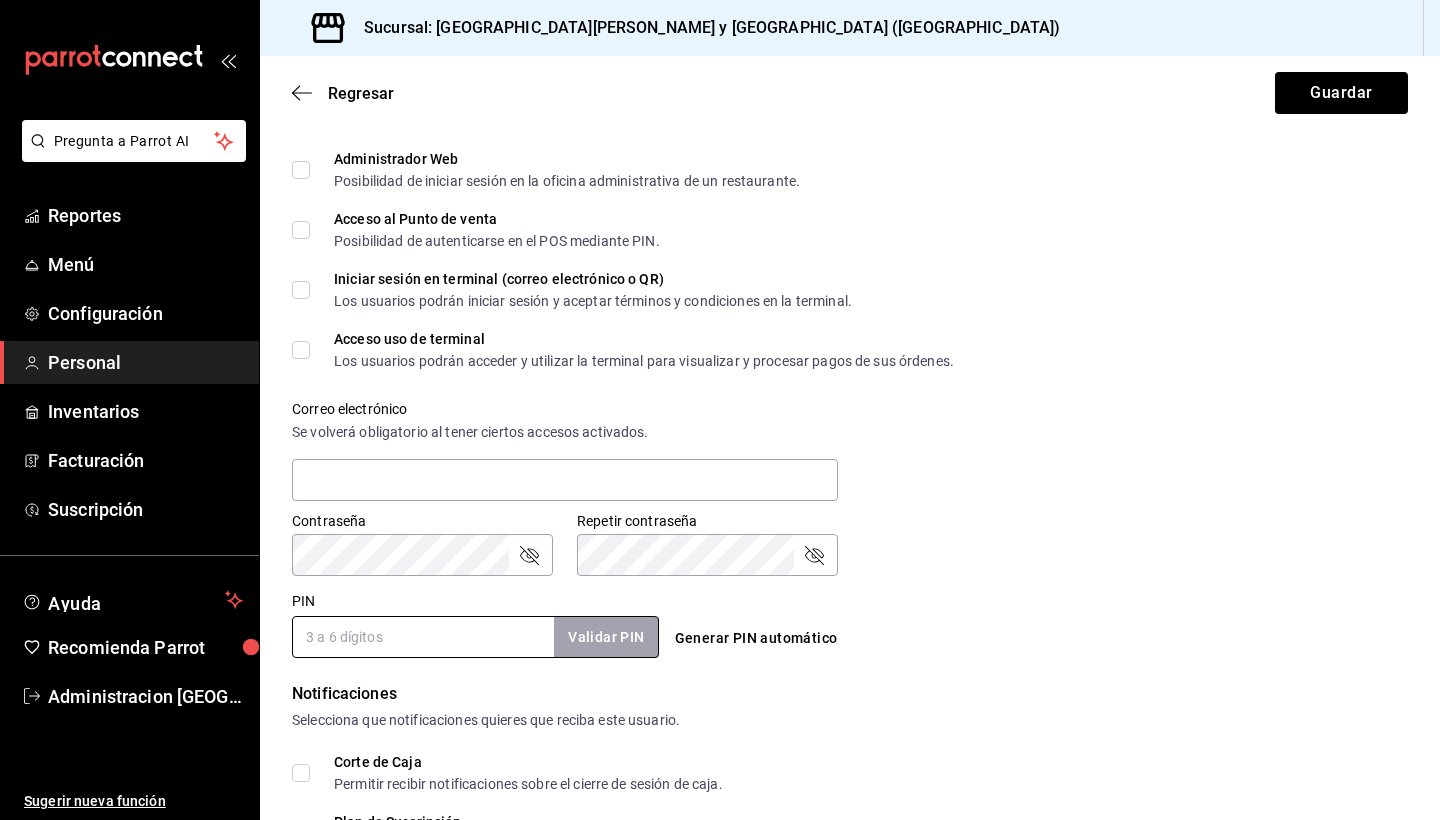 click on "Datos personales Nombre delivery Apellido san [PERSON_NAME] Número celular (opcional) +52 (__) ____-____ Perfil que desempeña Sistemas IT Accesos Selecciona a que plataformas tendrá acceso este usuario. Administrador Web Posibilidad de iniciar sesión en la oficina administrativa de un restaurante.  Acceso al Punto de venta Posibilidad de autenticarse en el POS mediante PIN.  Iniciar sesión en terminal (correo electrónico o QR) Los usuarios podrán iniciar sesión y aceptar términos y condiciones en la terminal. Acceso uso de terminal Los usuarios podrán acceder y utilizar la terminal para visualizar y procesar pagos de sus órdenes. Correo electrónico Se volverá obligatorio [PERSON_NAME] ciertos accesos activados. Contraseña Contraseña Repetir contraseña Repetir contraseña PIN Validar PIN ​ Generar PIN automático Notificaciones Selecciona que notificaciones quieres que reciba este usuario. Corte de Caja Permitir recibir notificaciones sobre el cierre de sesión de caja. Plan de Suscripción Roles" at bounding box center [850, 374] 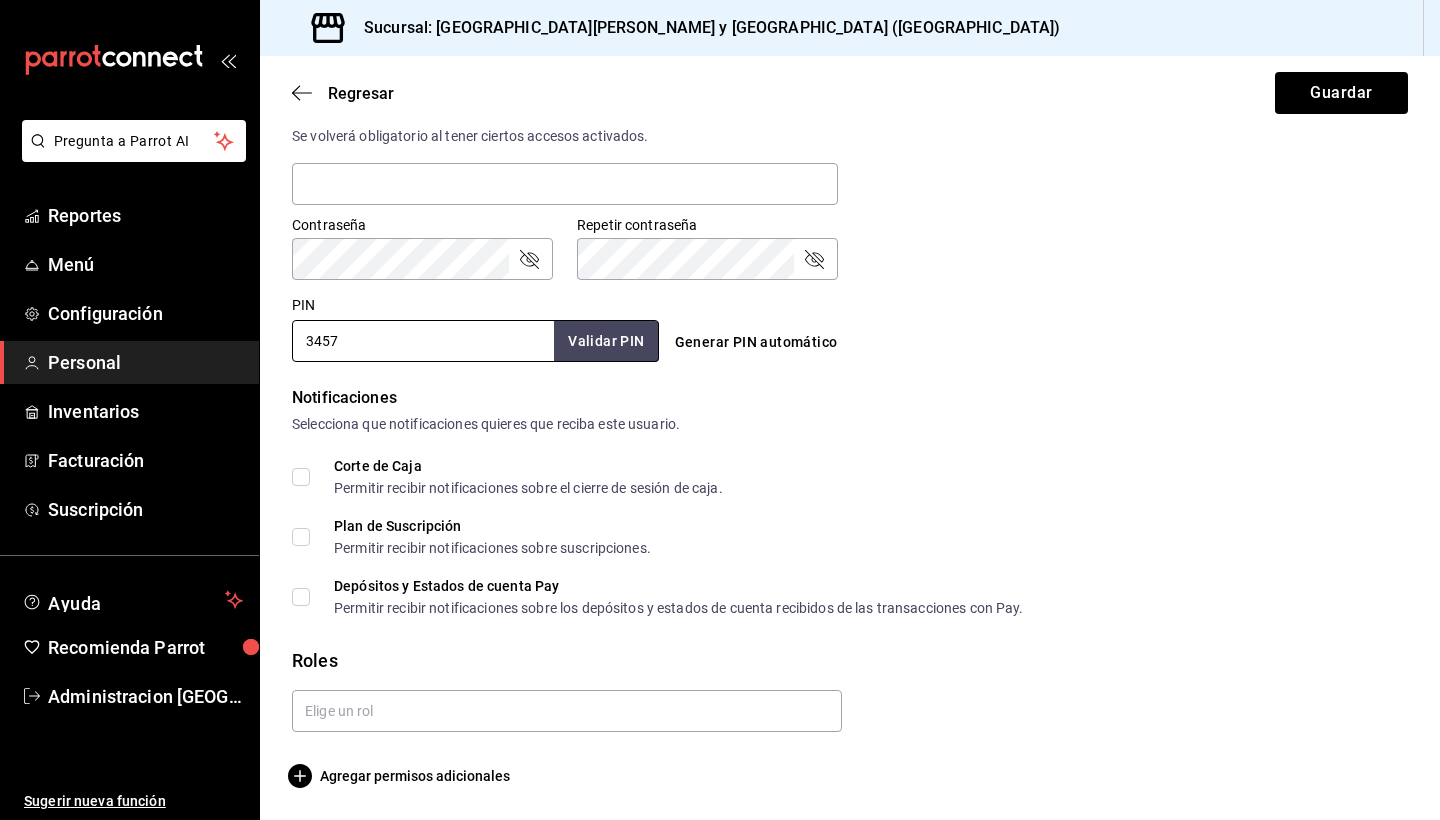 scroll, scrollTop: 778, scrollLeft: 0, axis: vertical 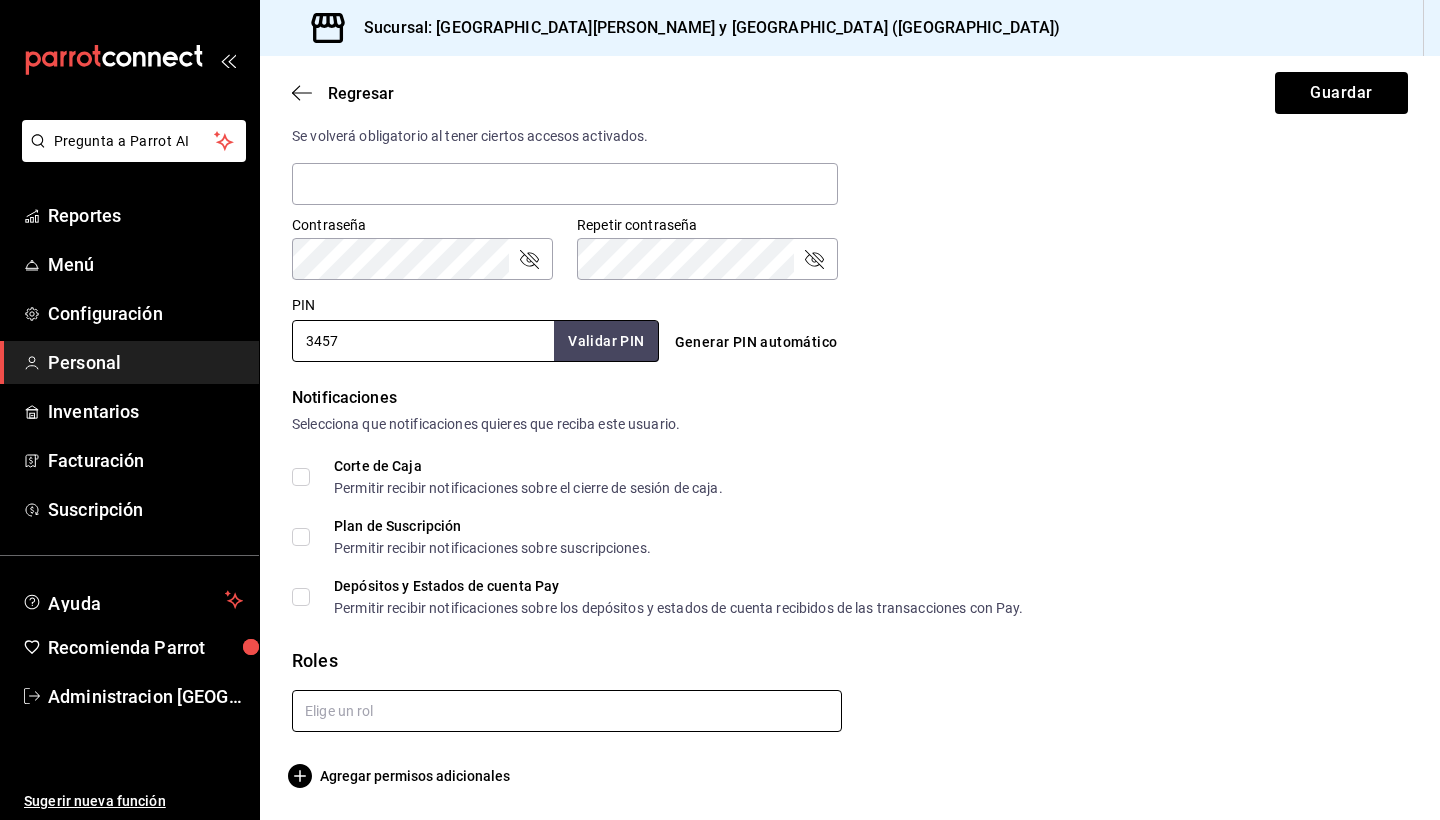 type on "3457" 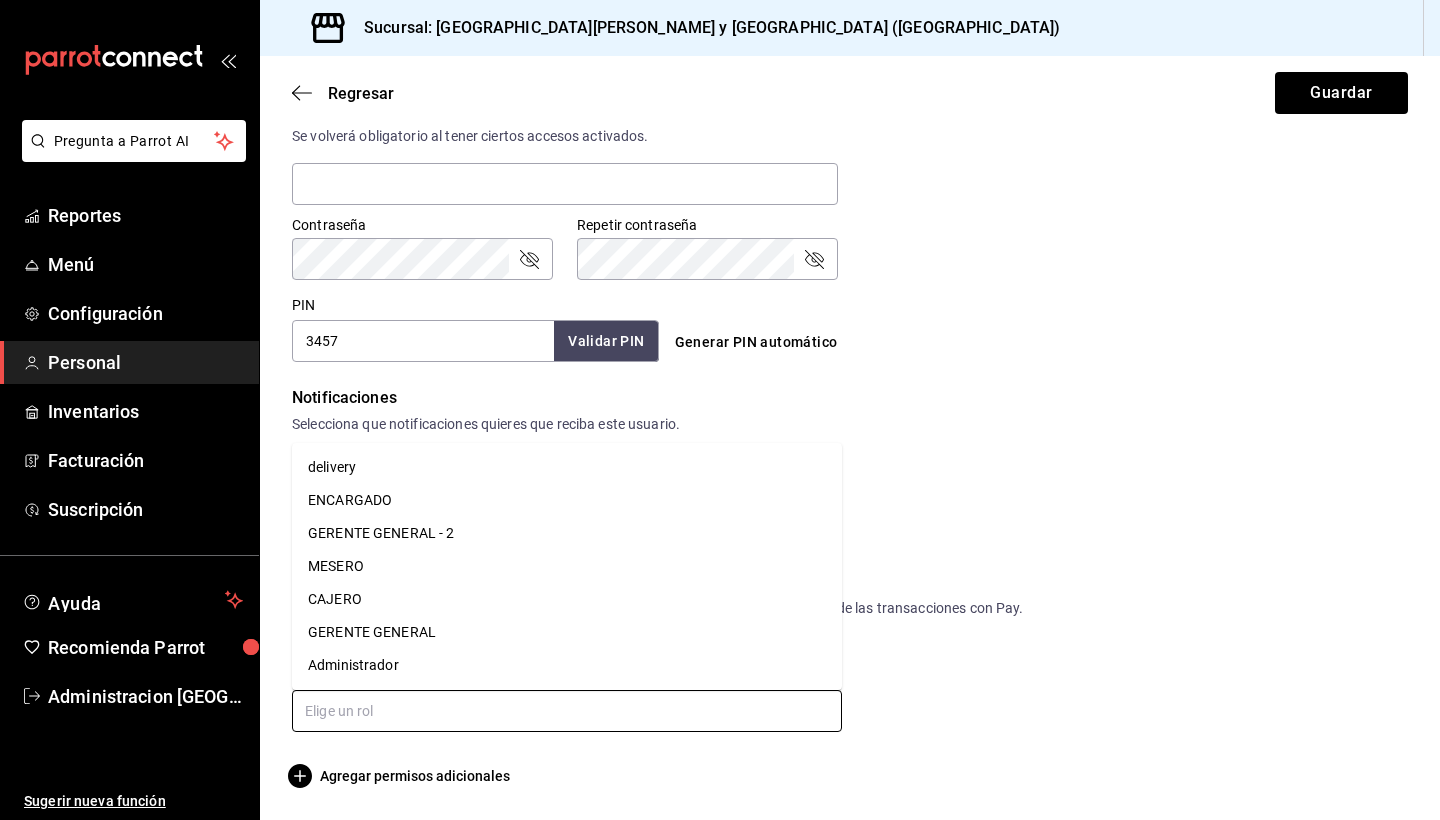 click at bounding box center [567, 711] 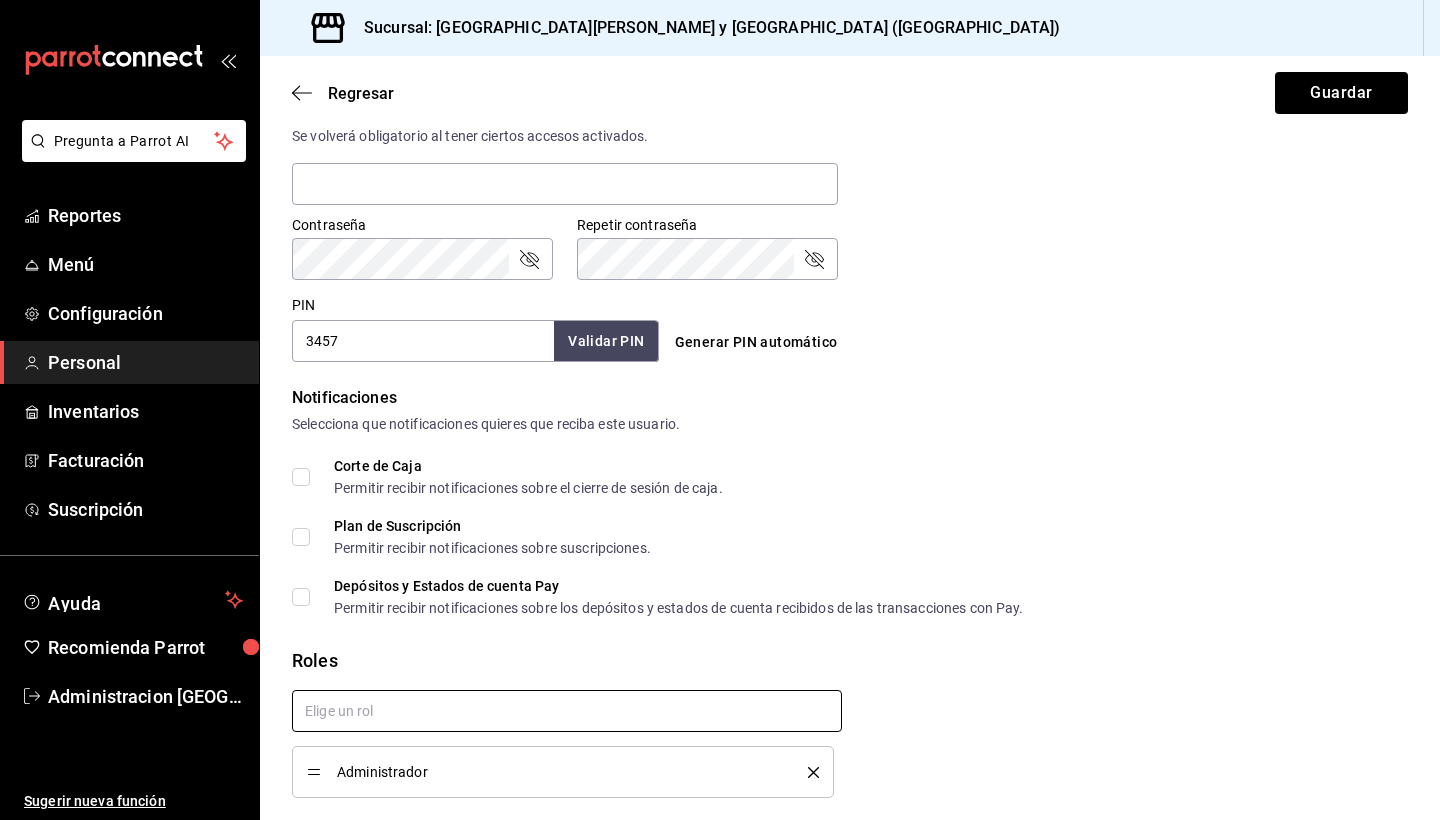 checkbox on "true" 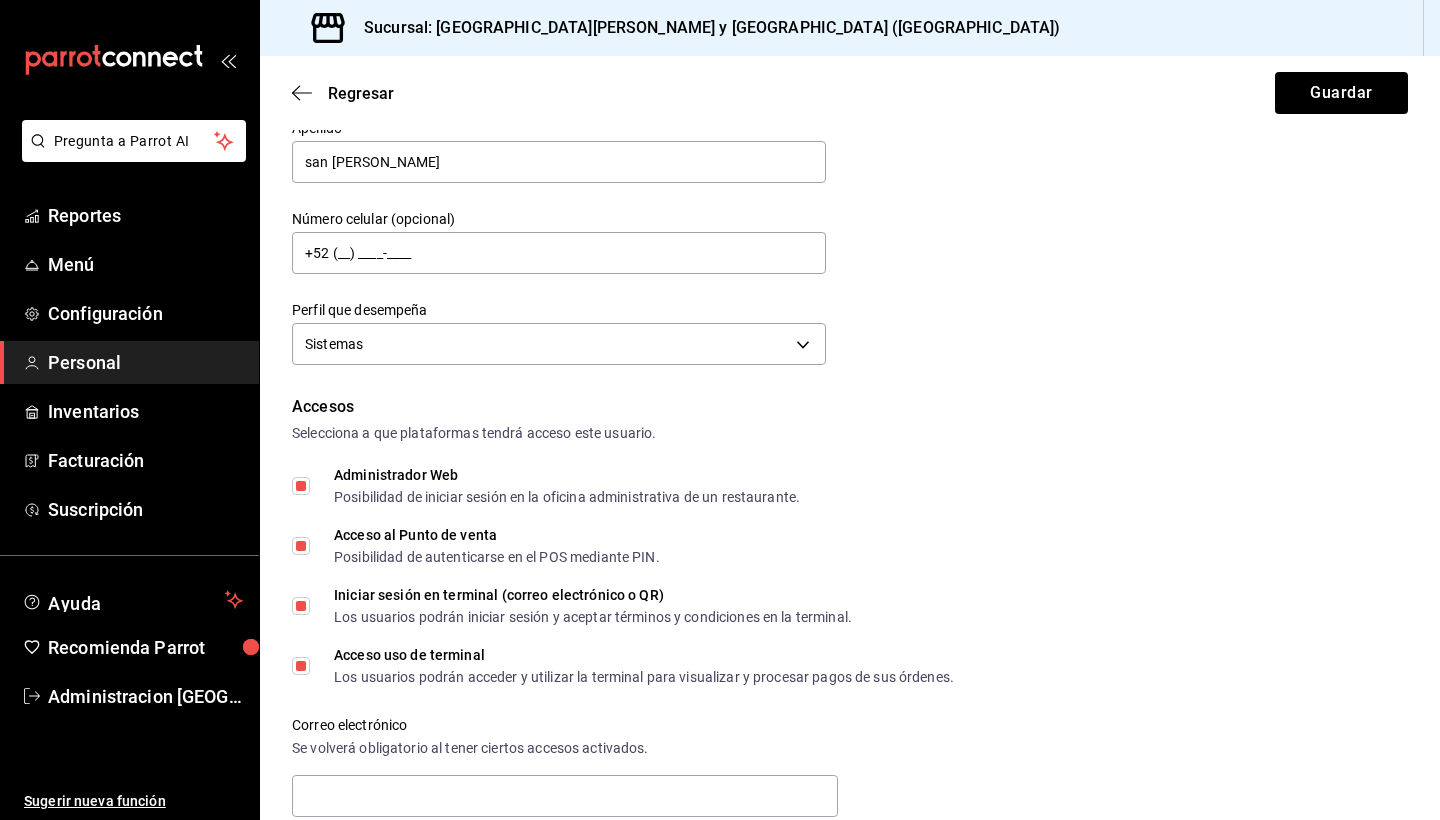 scroll, scrollTop: 187, scrollLeft: 0, axis: vertical 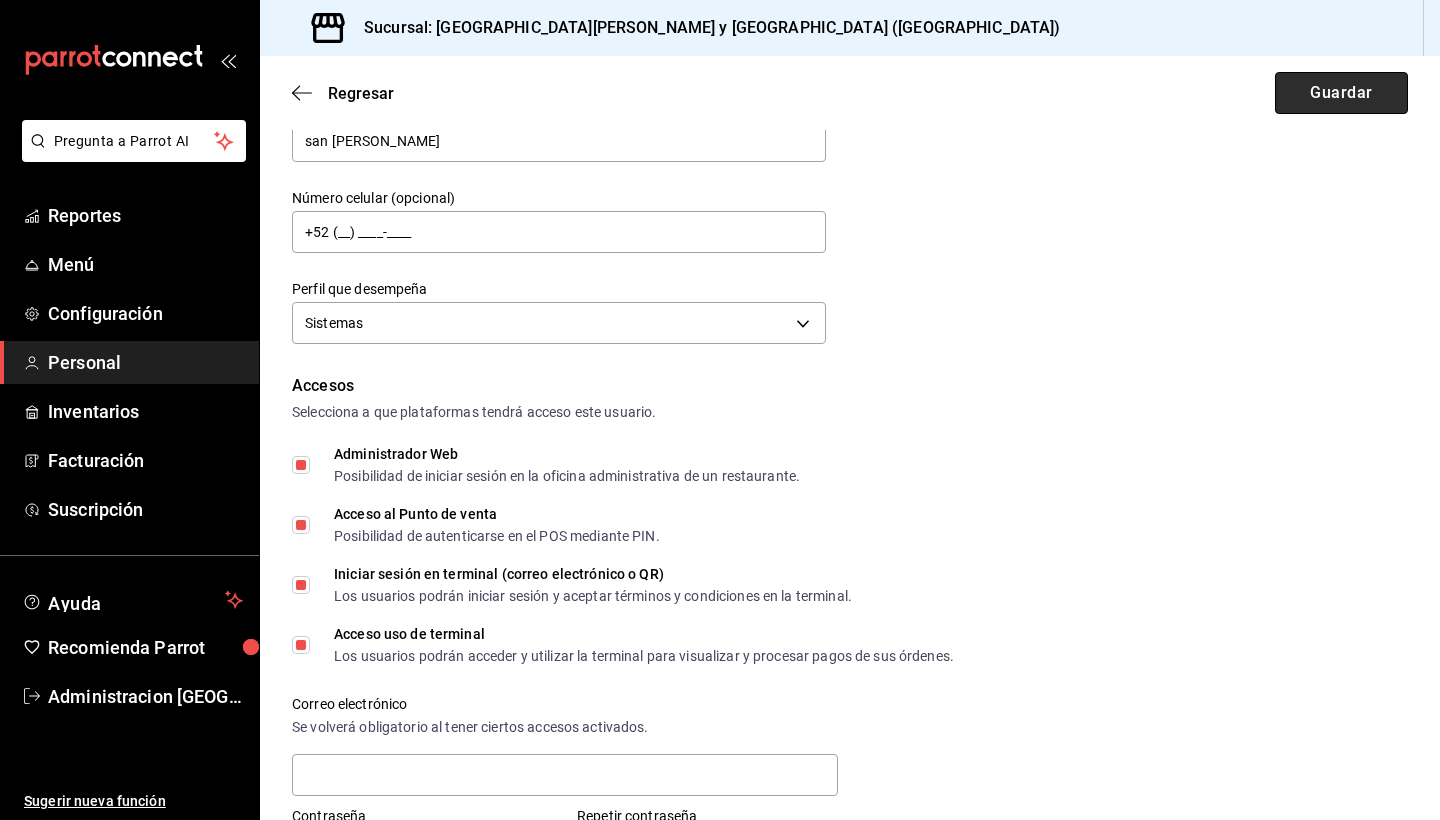 click on "Guardar" at bounding box center [1341, 93] 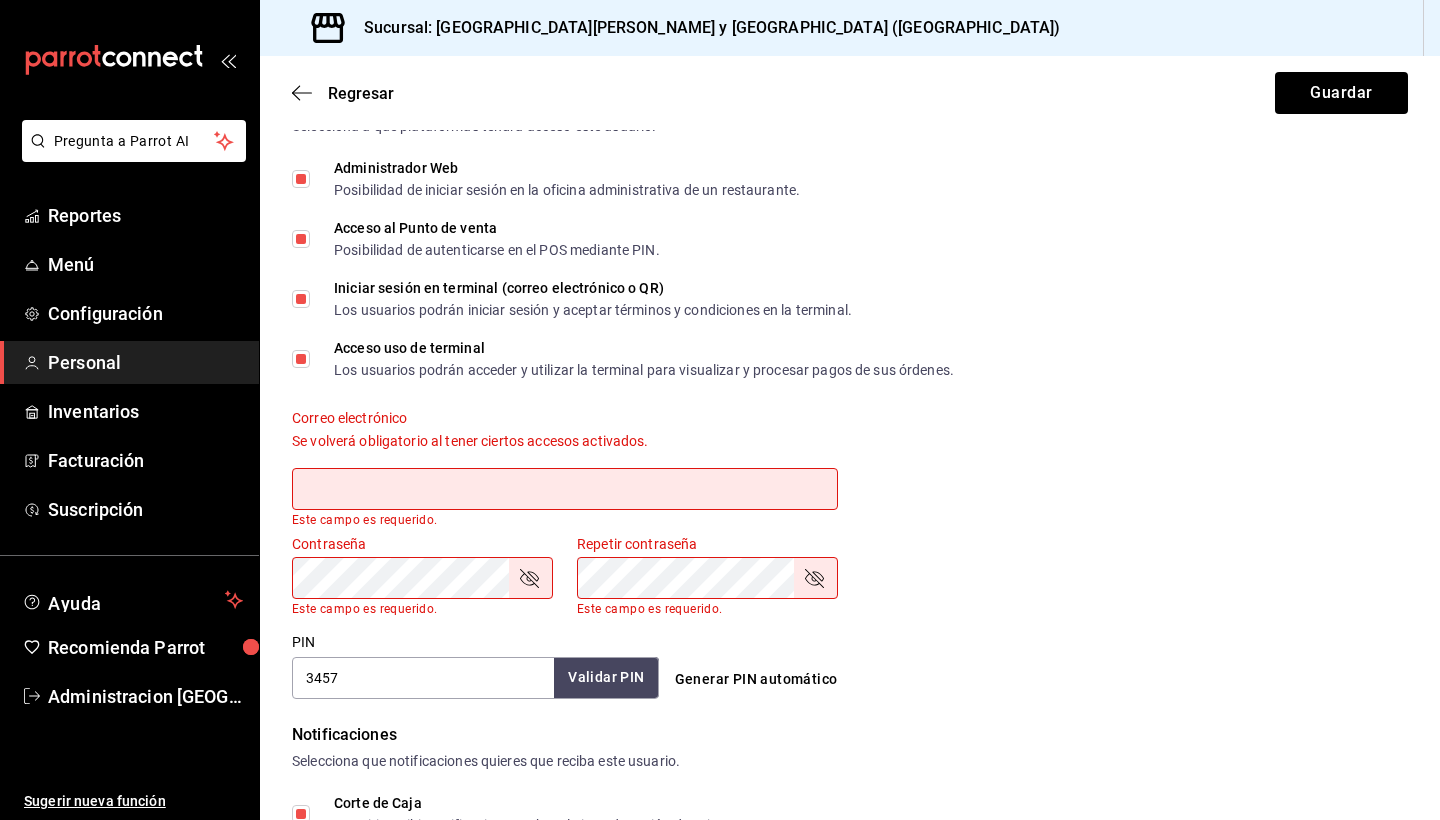 scroll, scrollTop: 497, scrollLeft: 0, axis: vertical 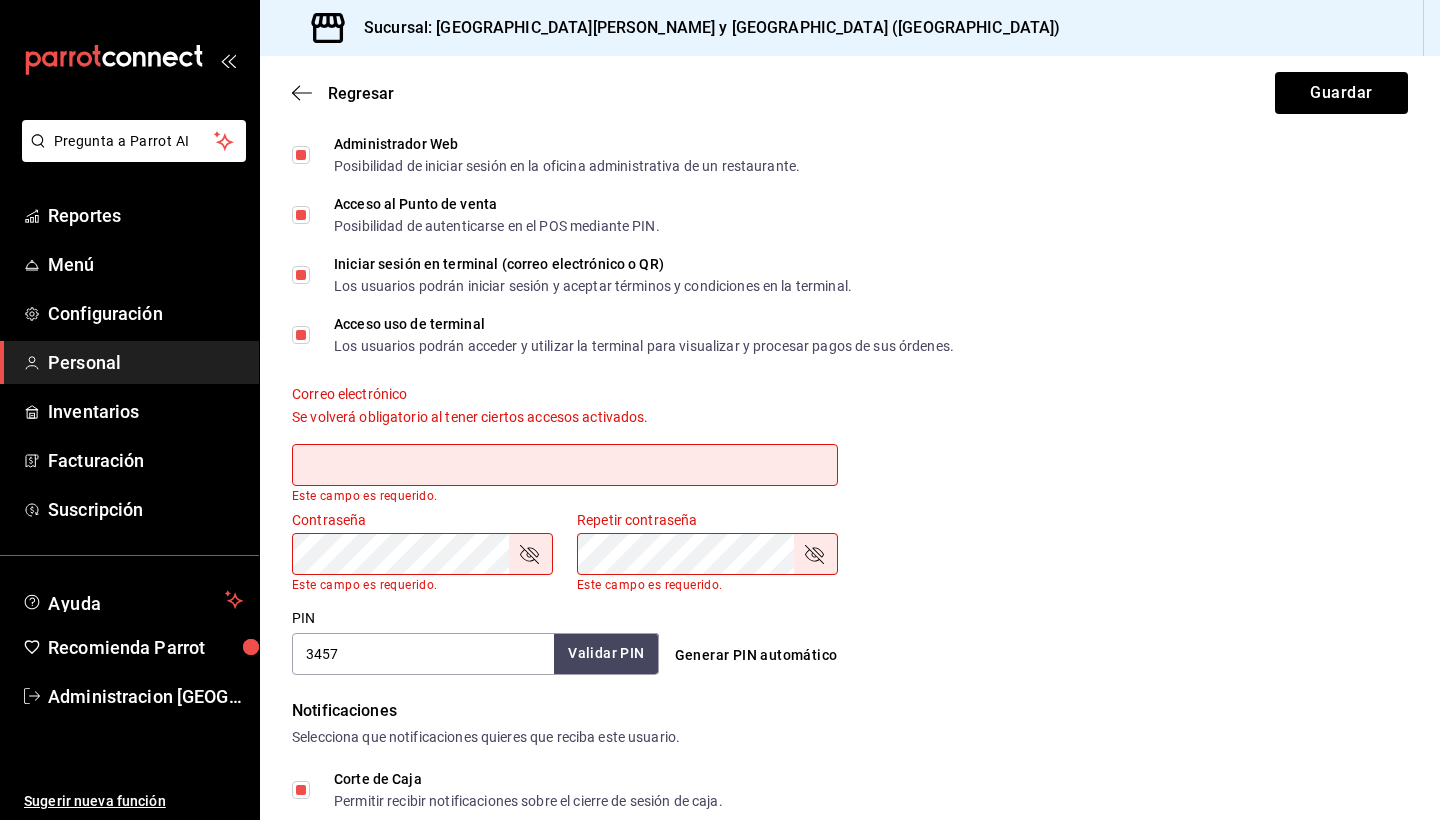 click at bounding box center (565, 465) 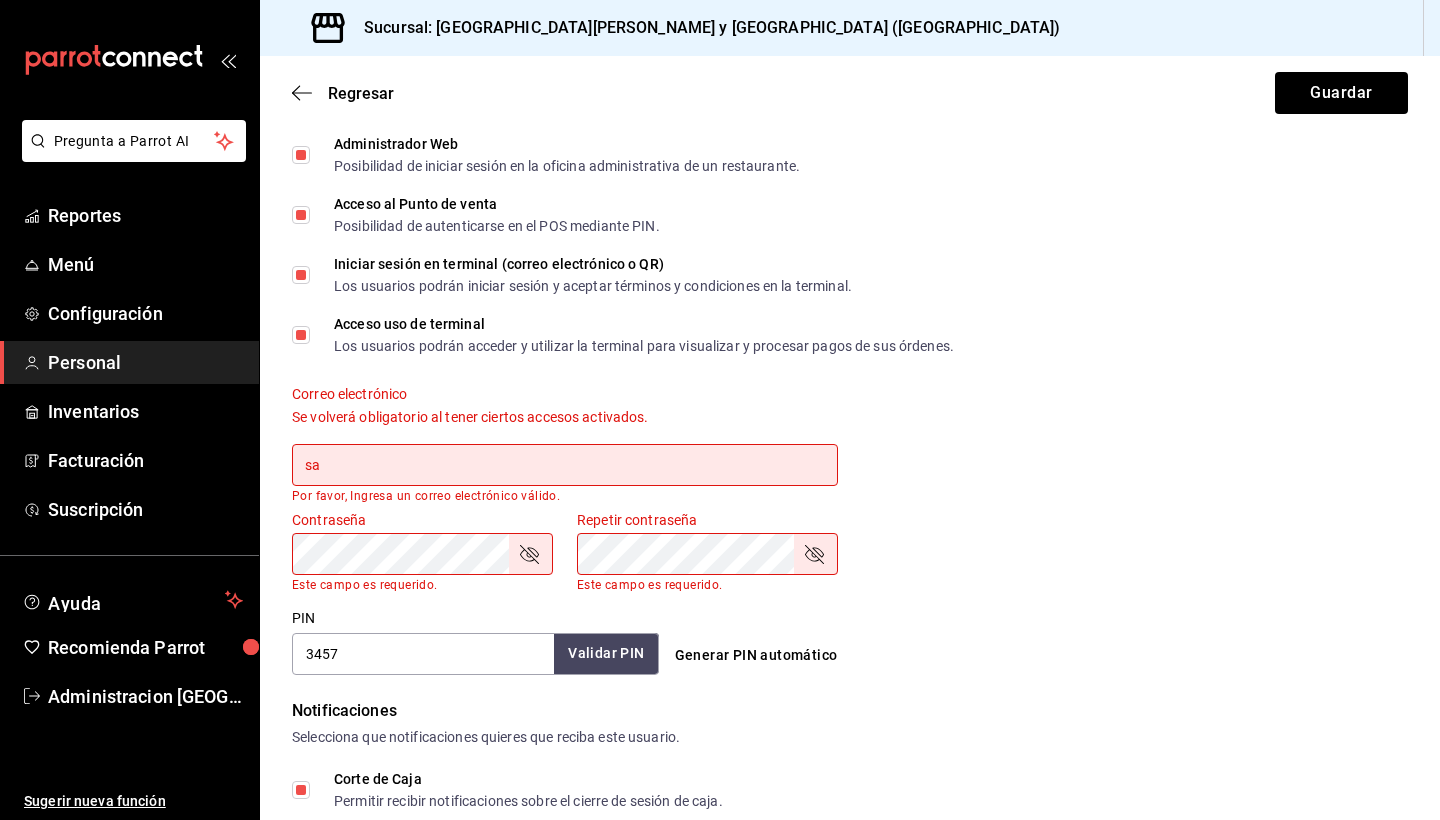 type on "s" 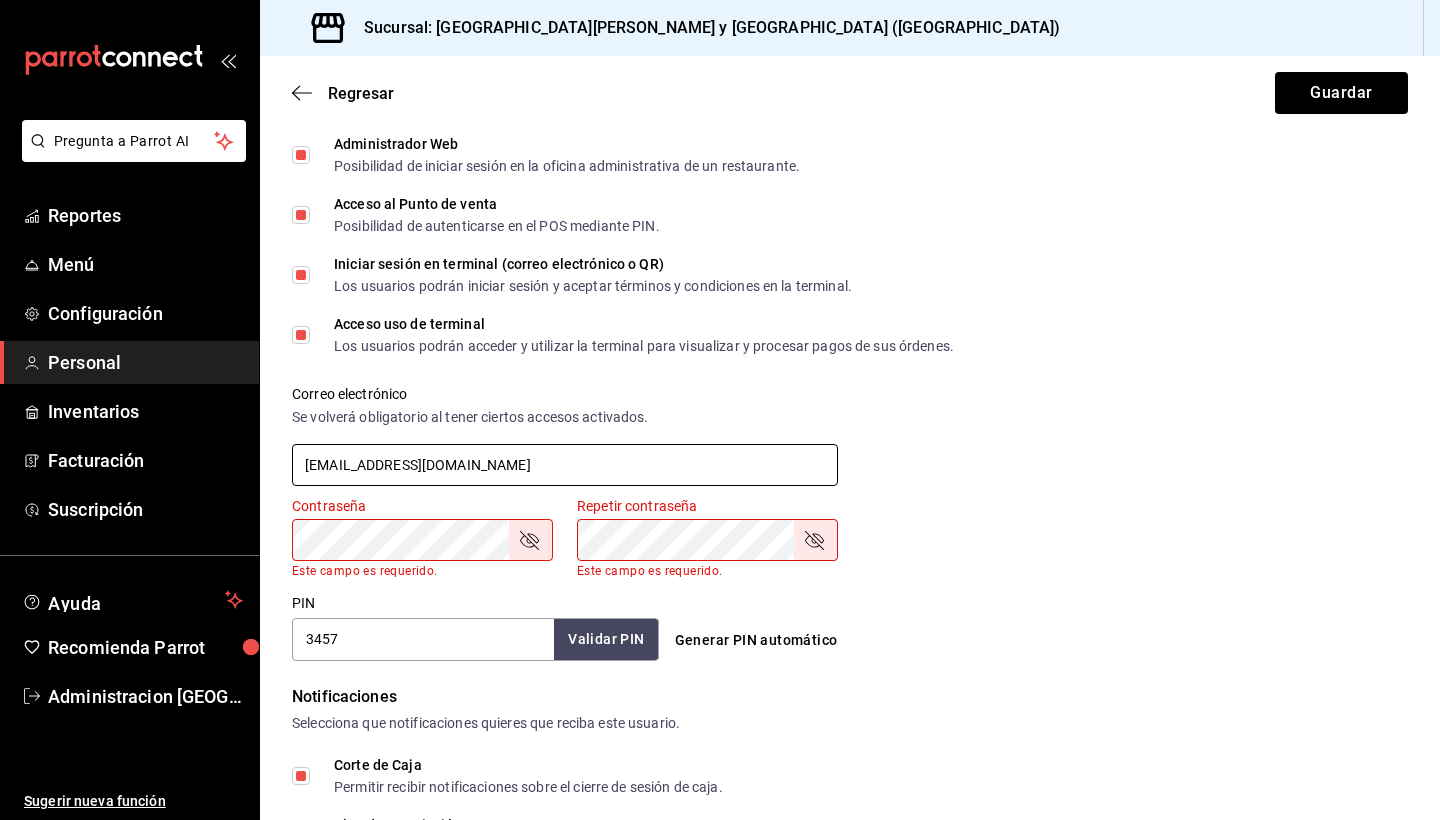 type on "[EMAIL_ADDRESS][DOMAIN_NAME]" 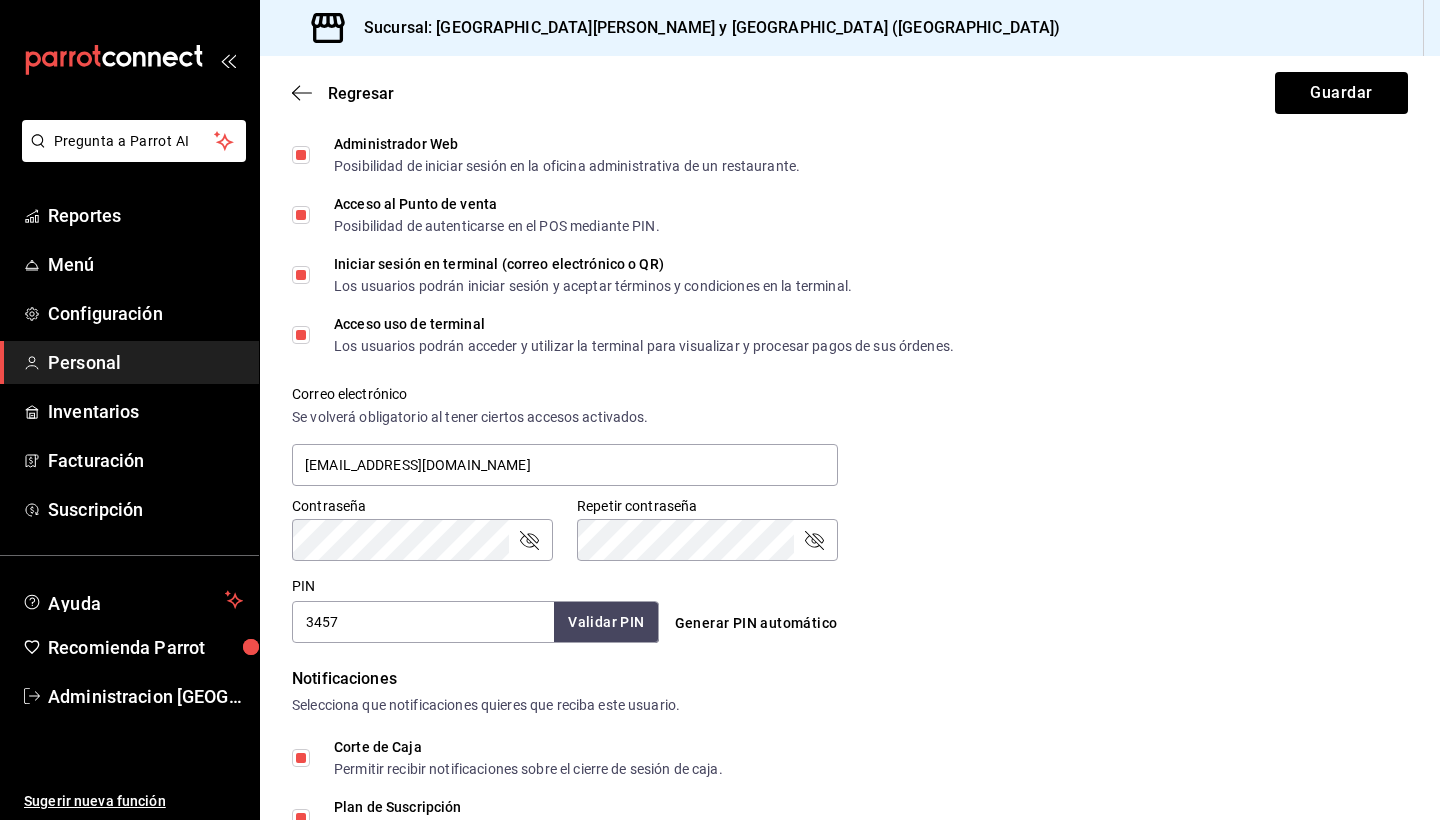 type 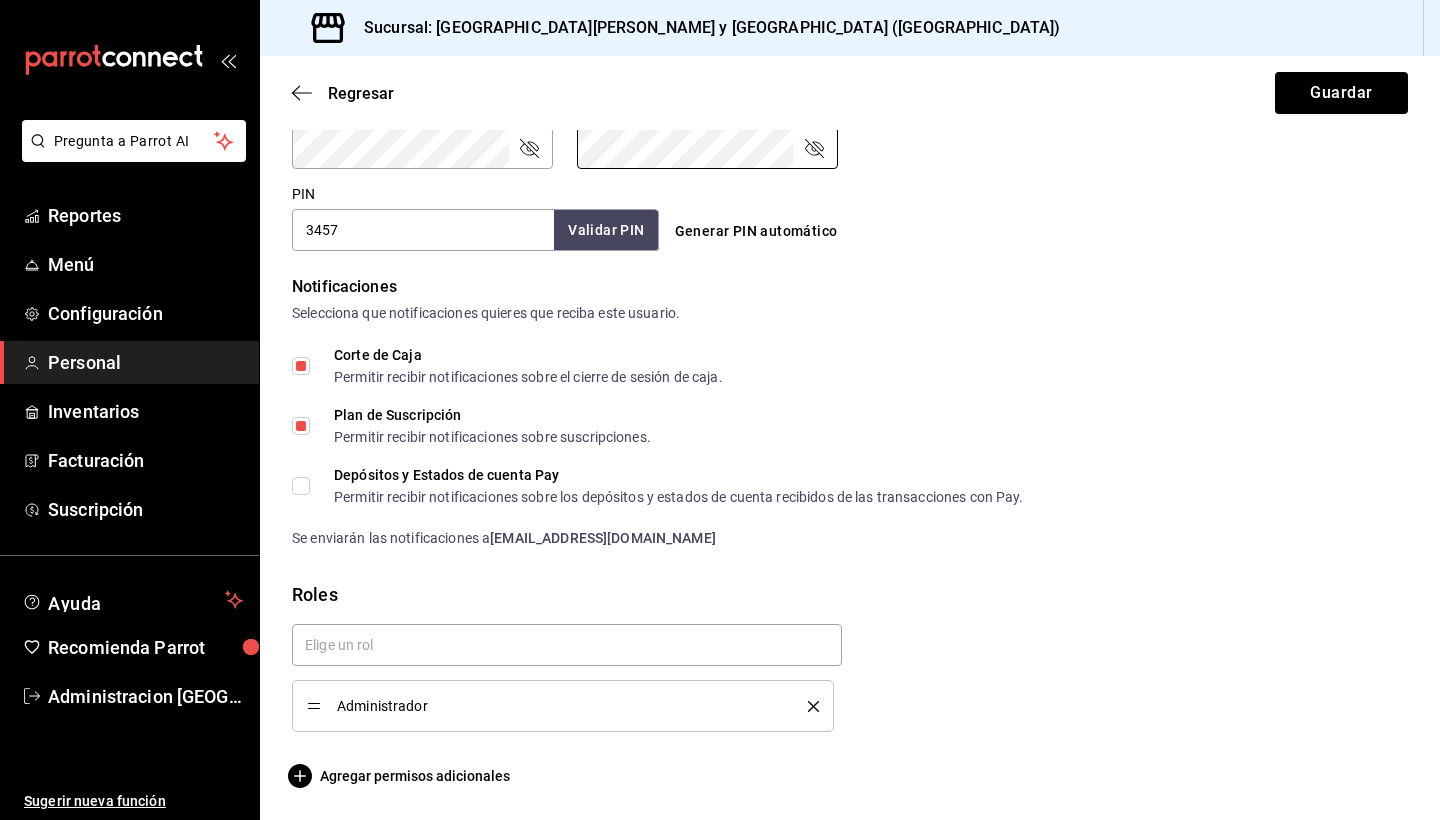 scroll, scrollTop: 889, scrollLeft: 0, axis: vertical 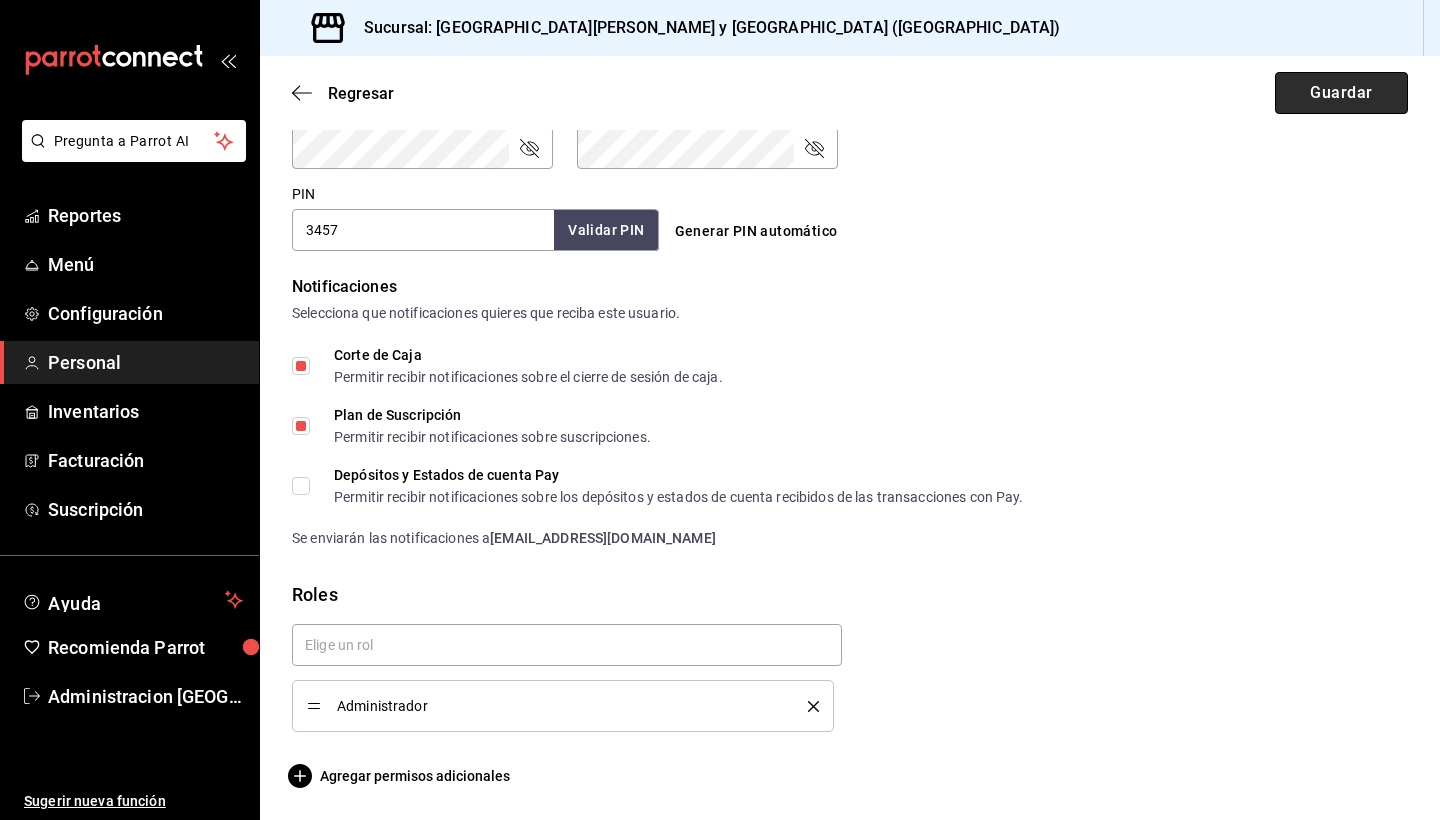 click on "Guardar" at bounding box center (1341, 93) 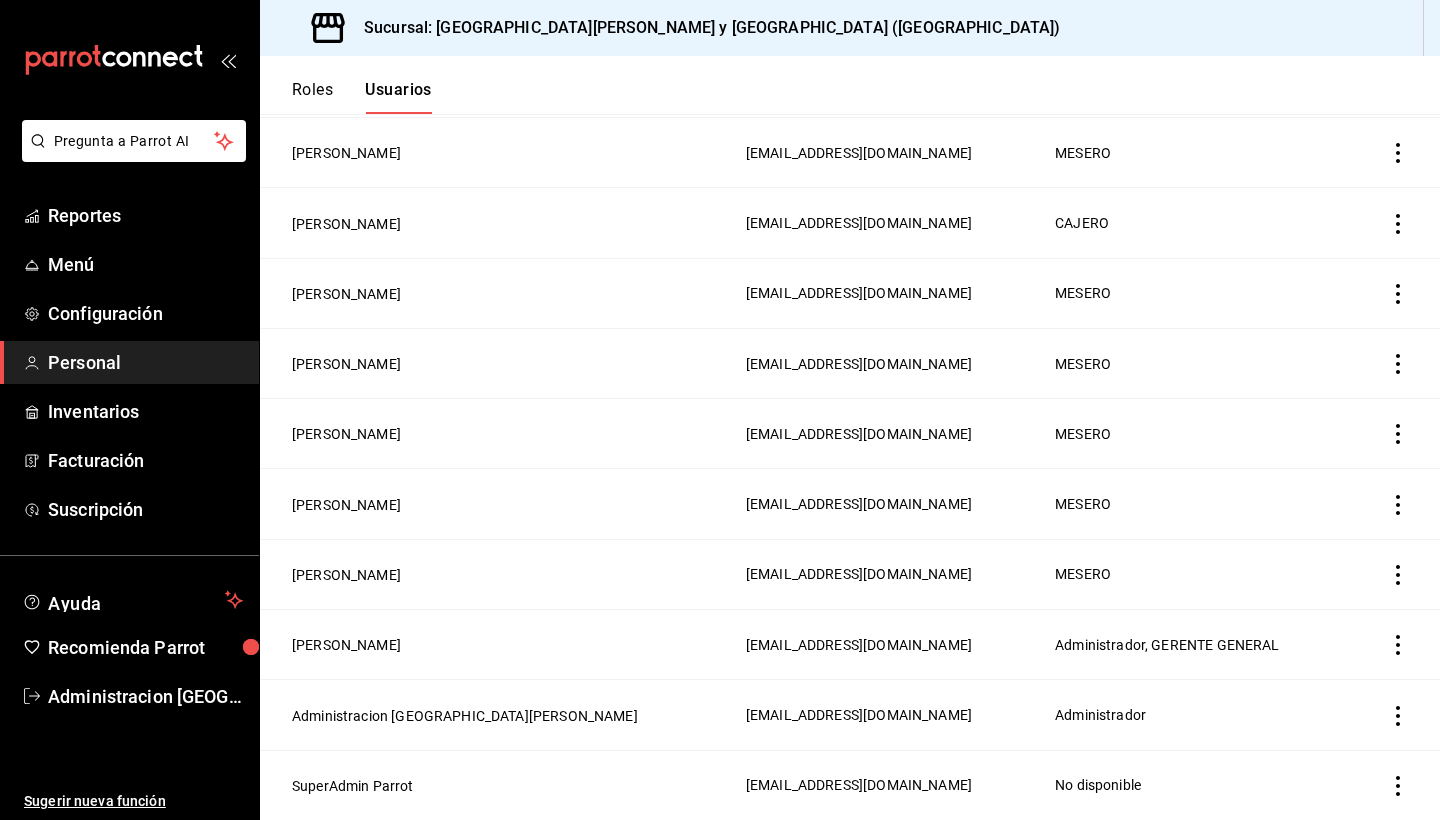 scroll, scrollTop: 900, scrollLeft: 0, axis: vertical 